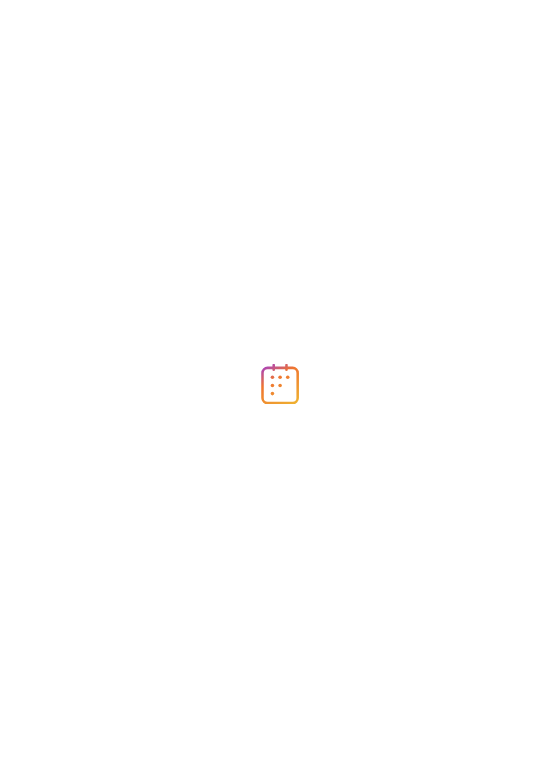 scroll, scrollTop: 0, scrollLeft: 0, axis: both 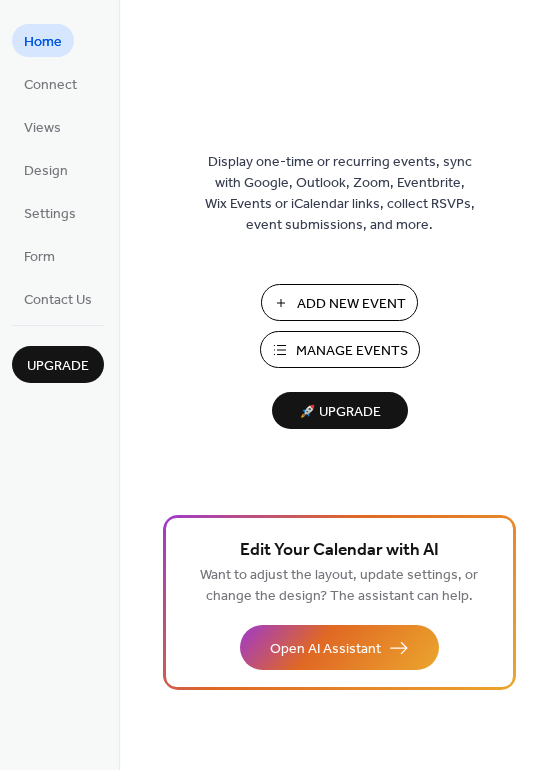 click on "Manage Events" at bounding box center [352, 351] 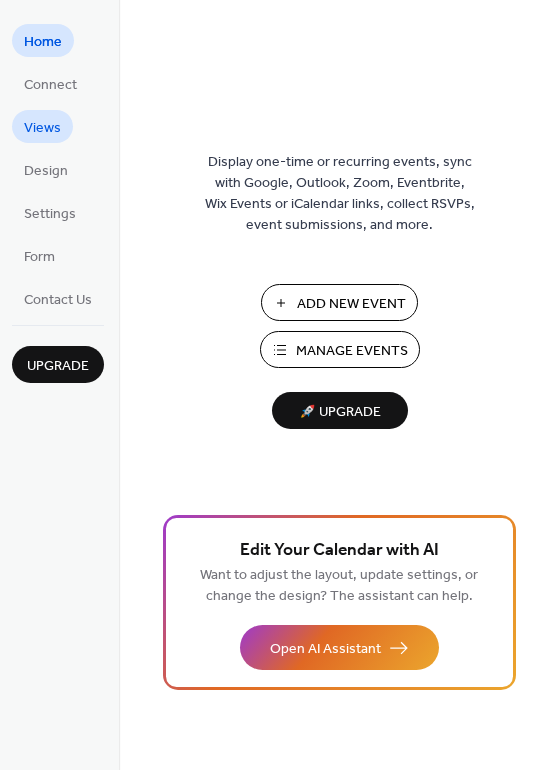 click on "Views" at bounding box center [42, 128] 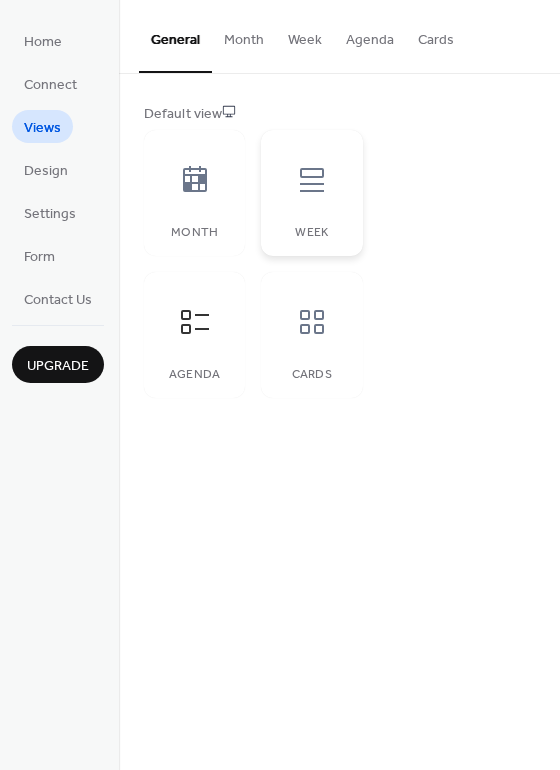 click 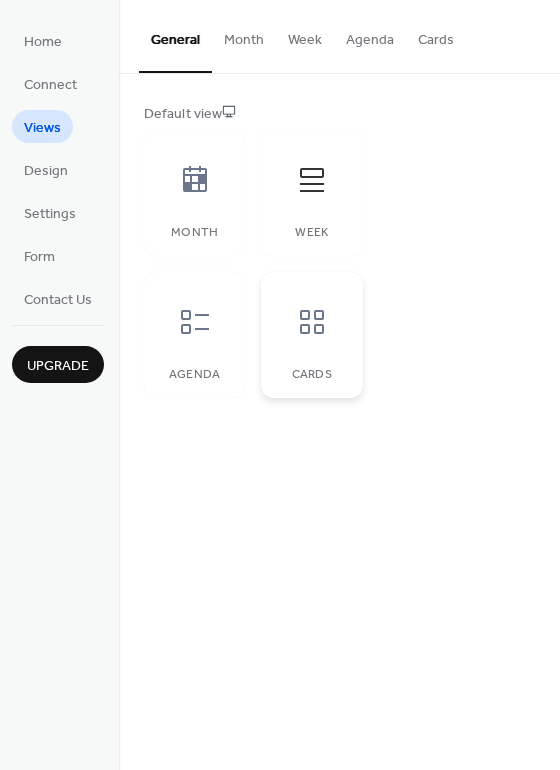 click 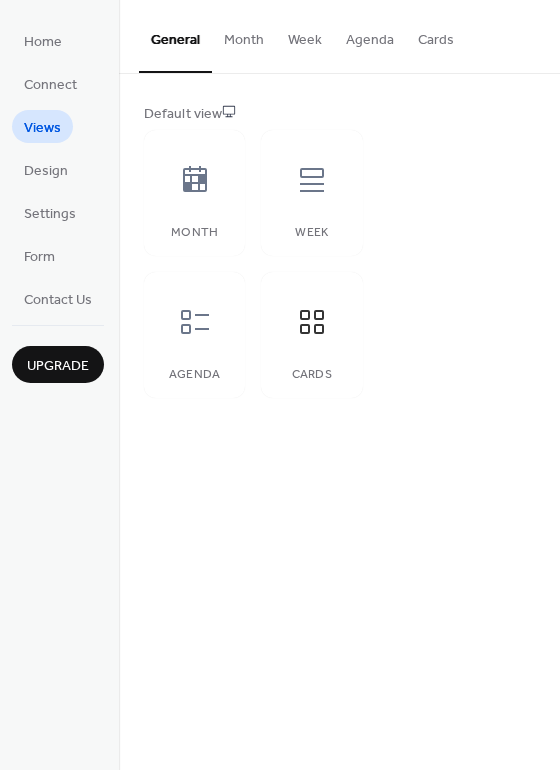 click on "Cards" at bounding box center (436, 35) 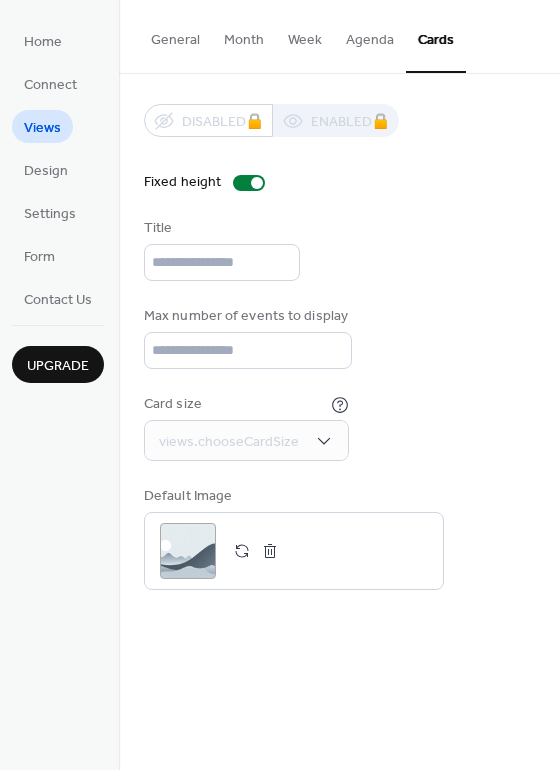 click on "Agenda" at bounding box center (370, 35) 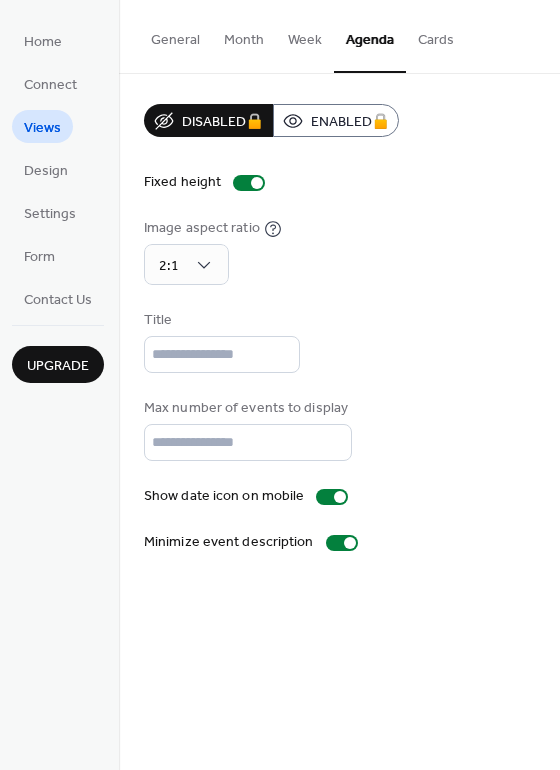 click on "Week" at bounding box center [305, 35] 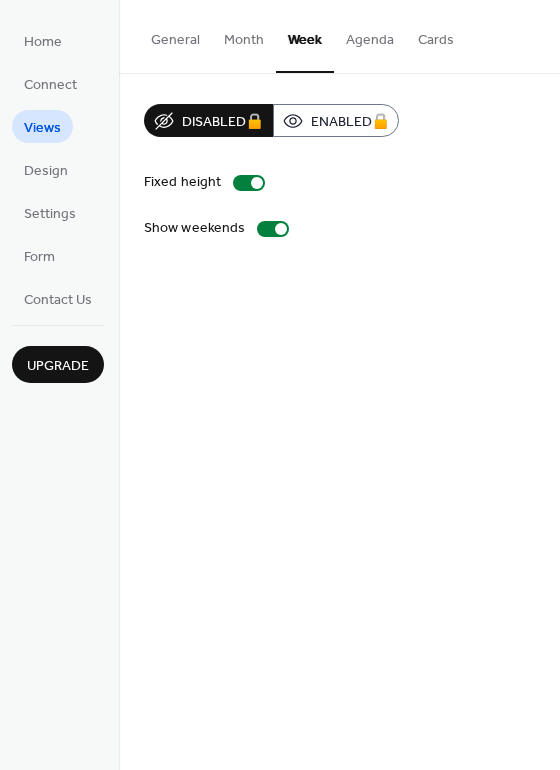 click on "Month" at bounding box center [244, 35] 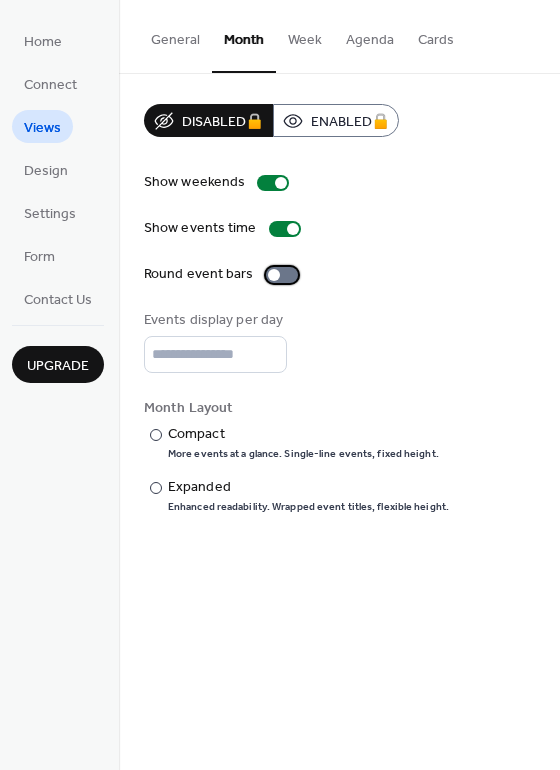 click at bounding box center [282, 275] 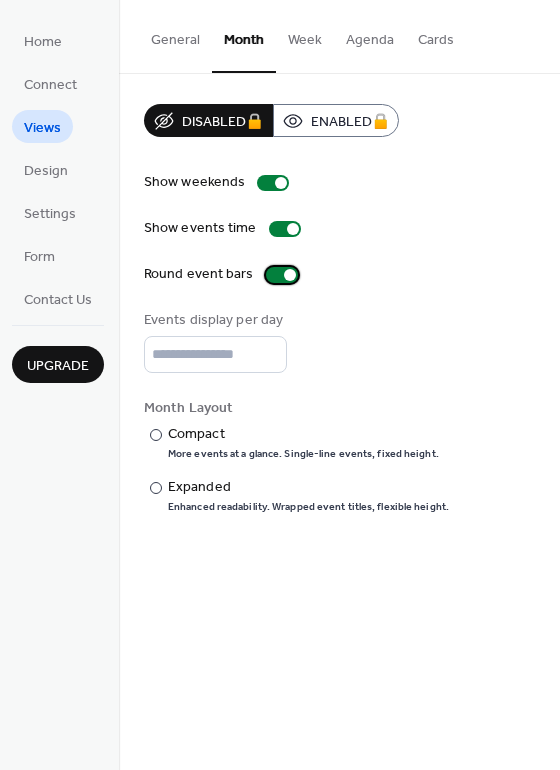 click at bounding box center [290, 275] 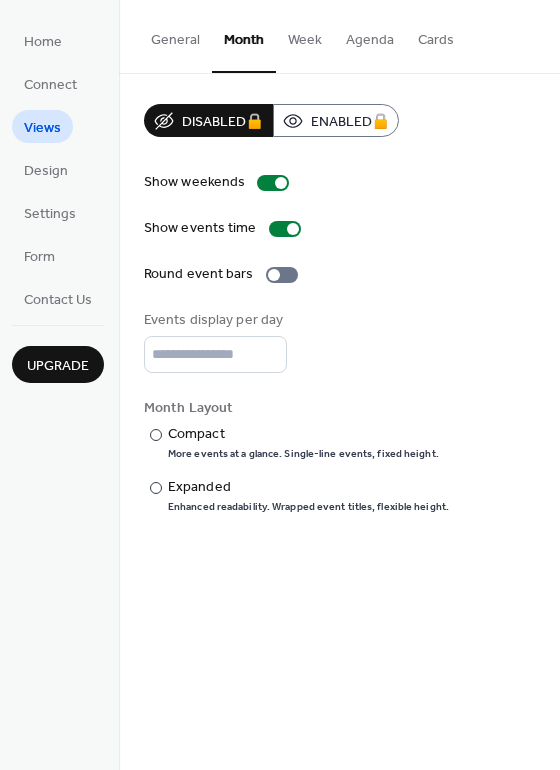 click on "General" at bounding box center (175, 35) 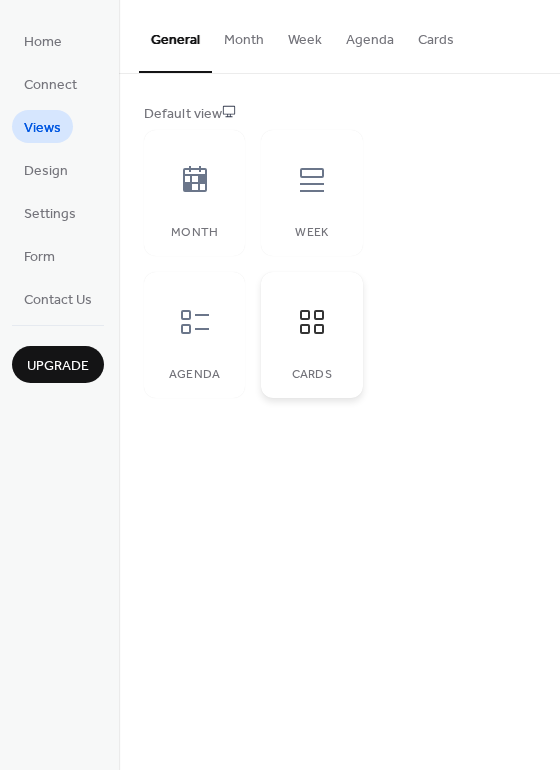 click 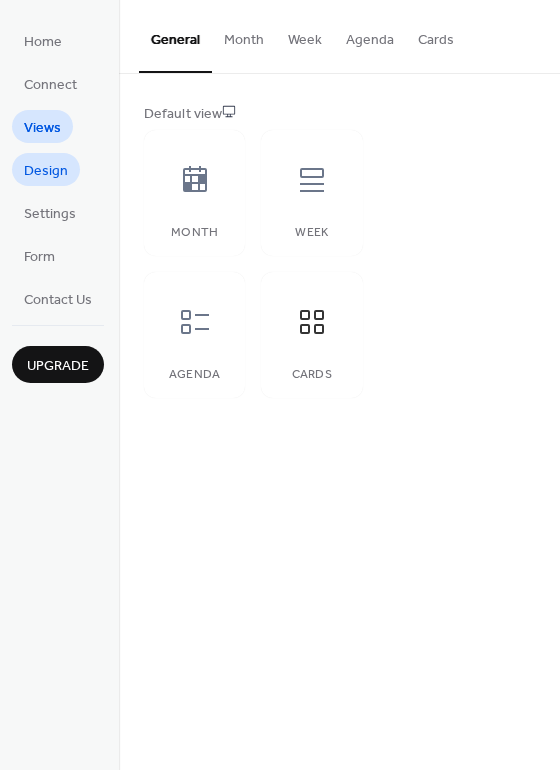 click on "Design" at bounding box center [46, 171] 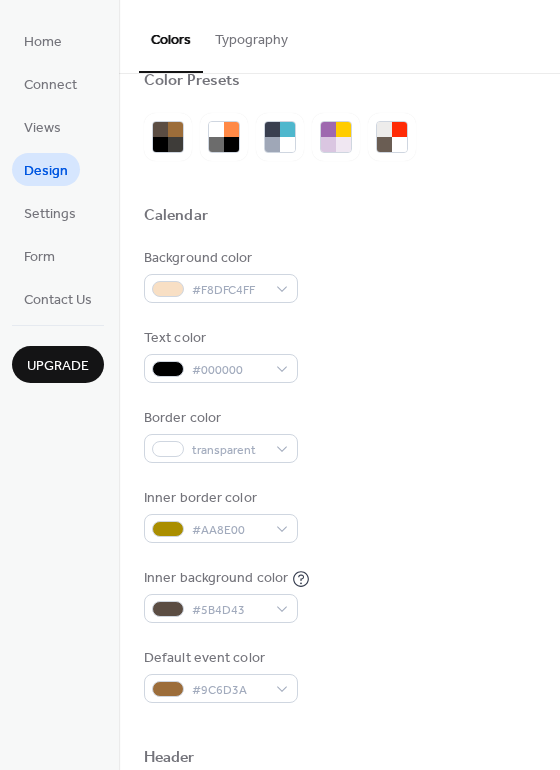 scroll, scrollTop: 0, scrollLeft: 0, axis: both 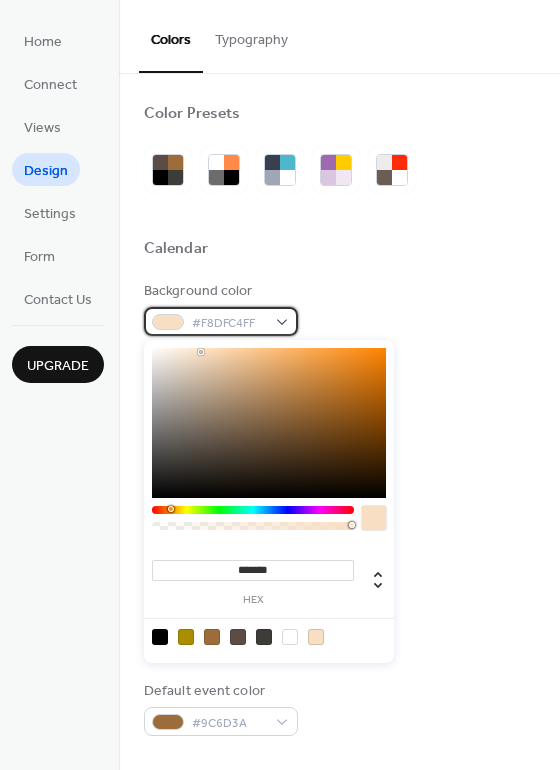 click on "#F8DFC4FF" at bounding box center [221, 321] 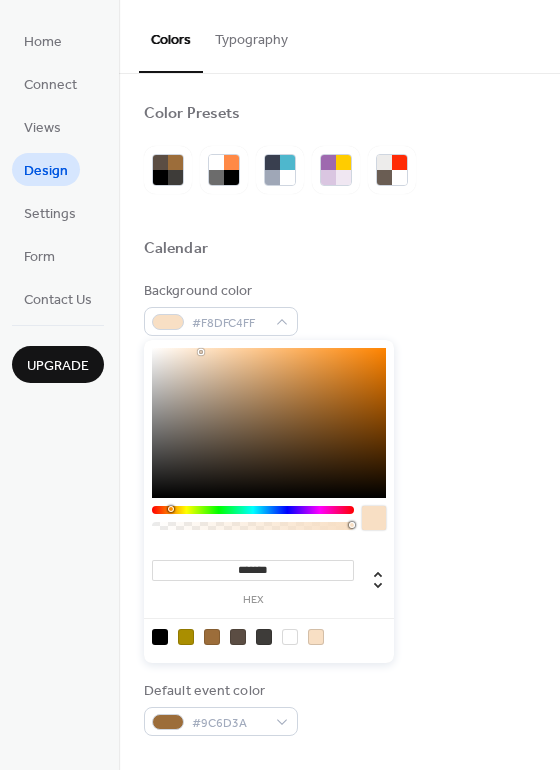 click at bounding box center [339, 273] 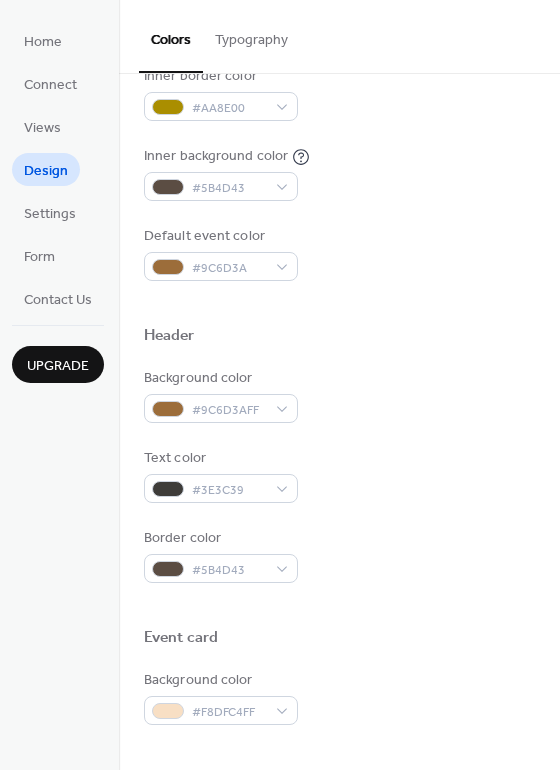 scroll, scrollTop: 467, scrollLeft: 0, axis: vertical 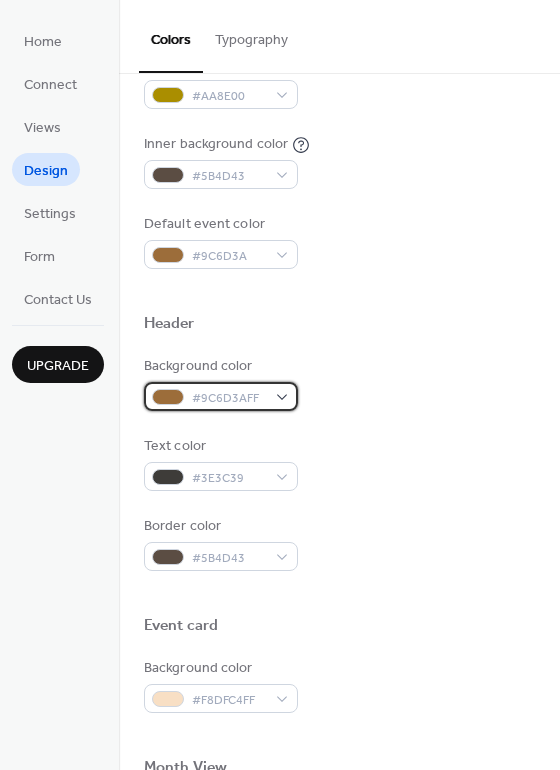 click on "#9C6D3AFF" at bounding box center [221, 396] 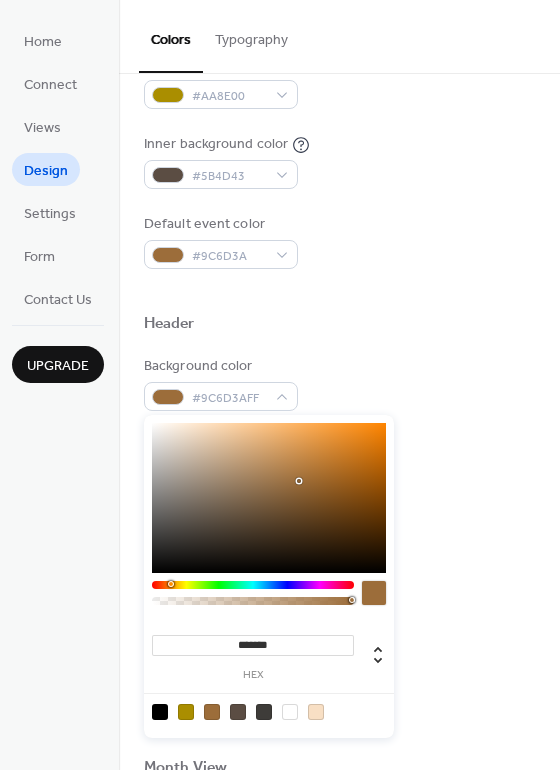 click at bounding box center [269, 498] 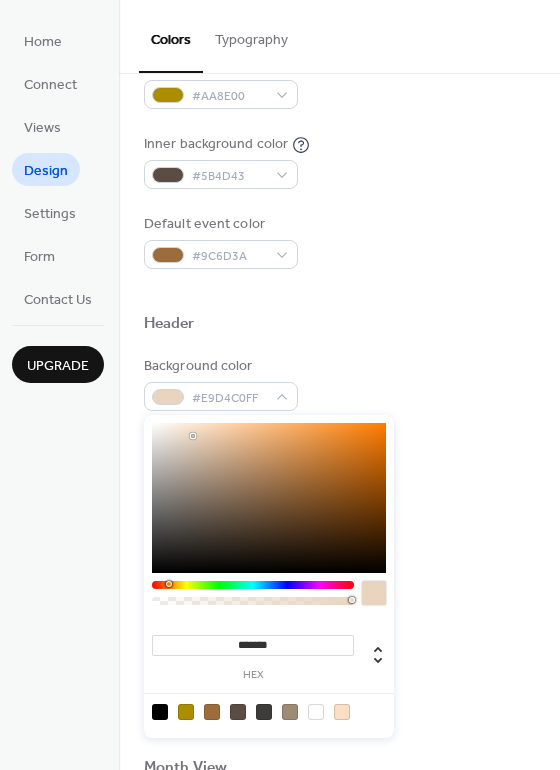 drag, startPoint x: 212, startPoint y: 475, endPoint x: 193, endPoint y: 436, distance: 43.382023 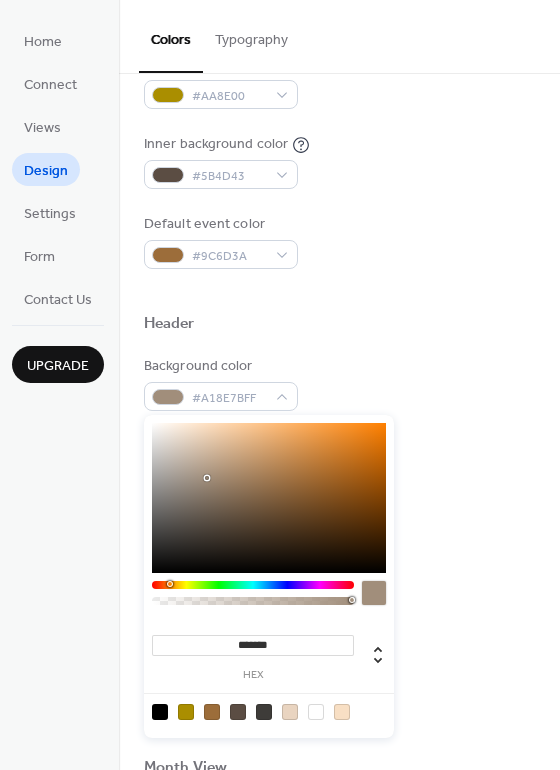 click at bounding box center (269, 498) 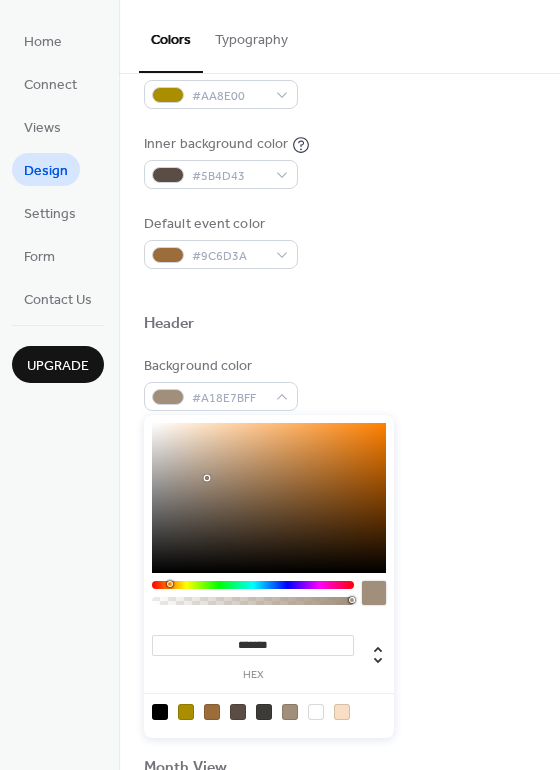 click at bounding box center (269, 498) 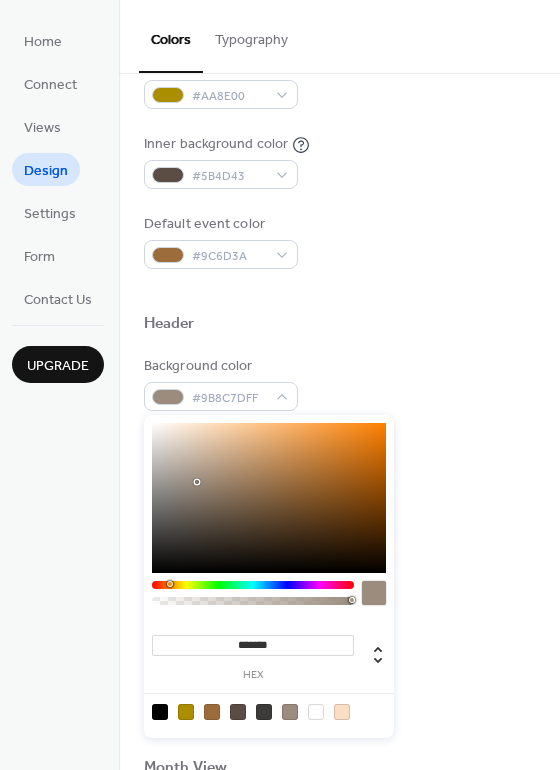click at bounding box center (269, 498) 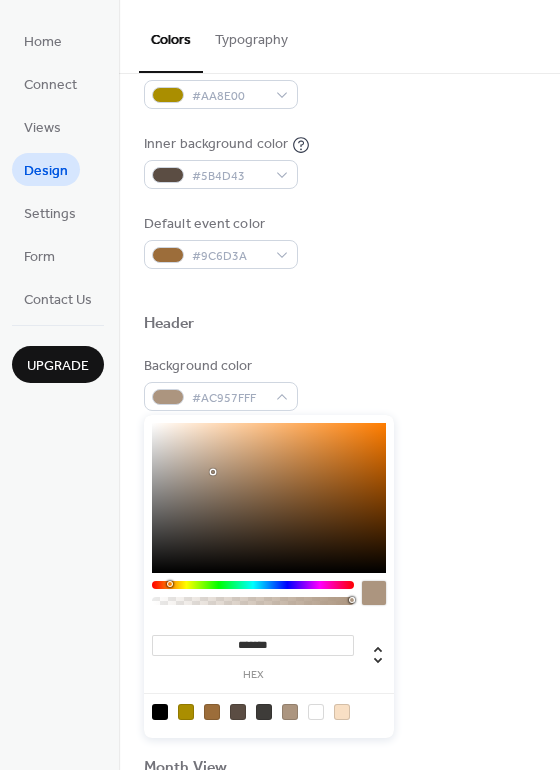 click at bounding box center (269, 498) 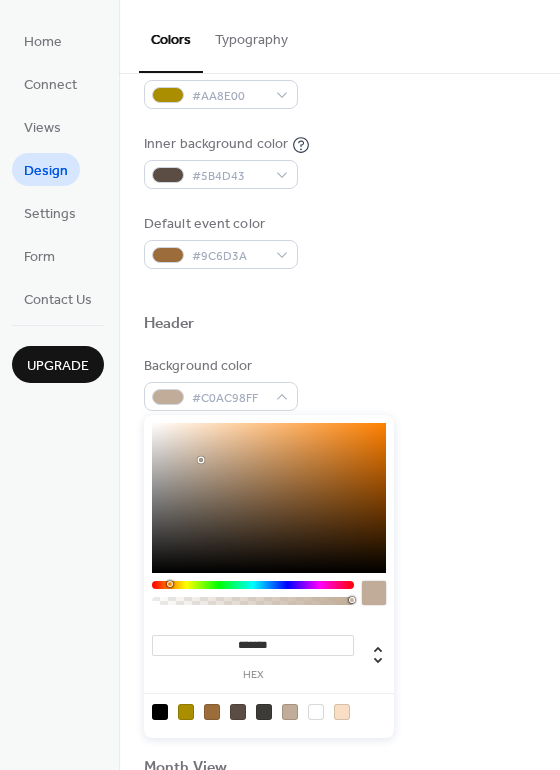 type on "*******" 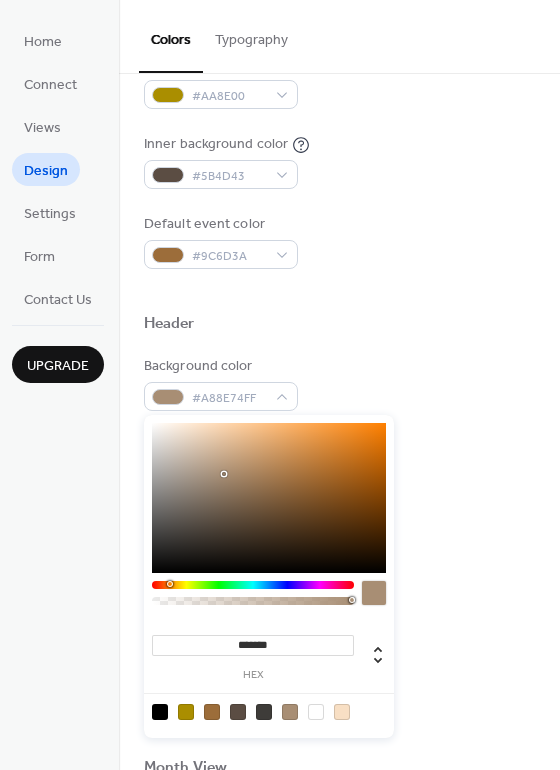 click on "Background color #A88E74FF Text color #3E3C39 Border color #5B4D43" at bounding box center [339, 463] 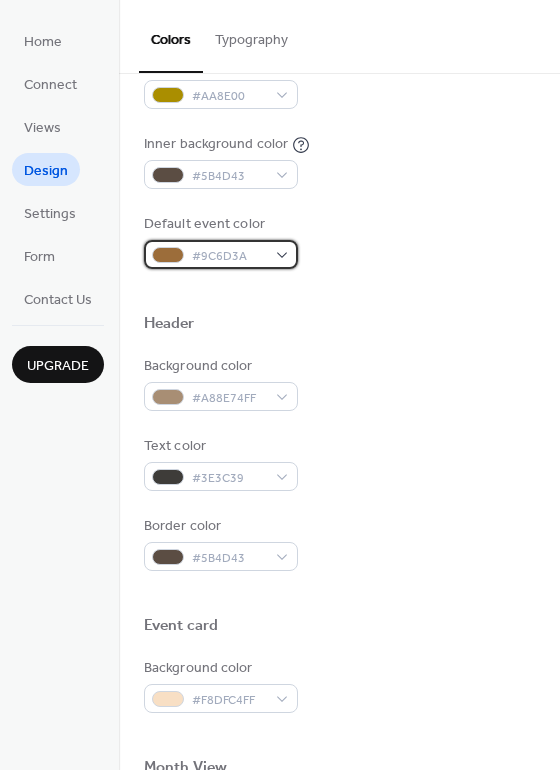 click on "#9C6D3A" at bounding box center [221, 254] 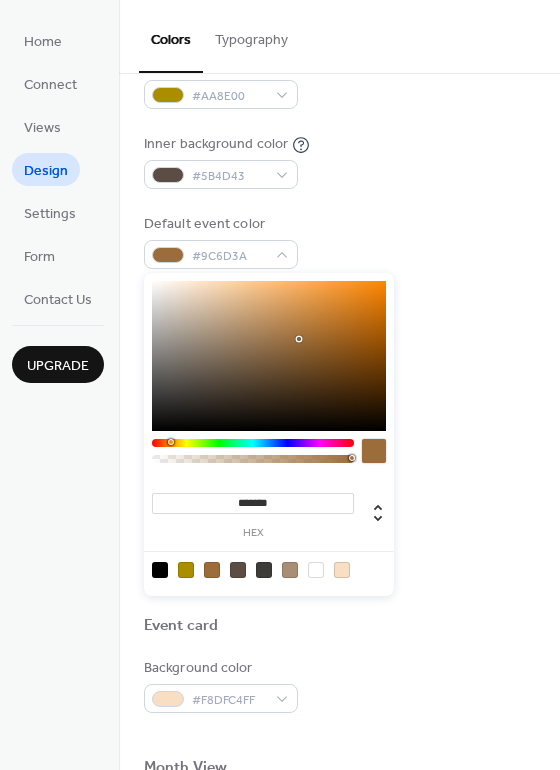 click at bounding box center [290, 570] 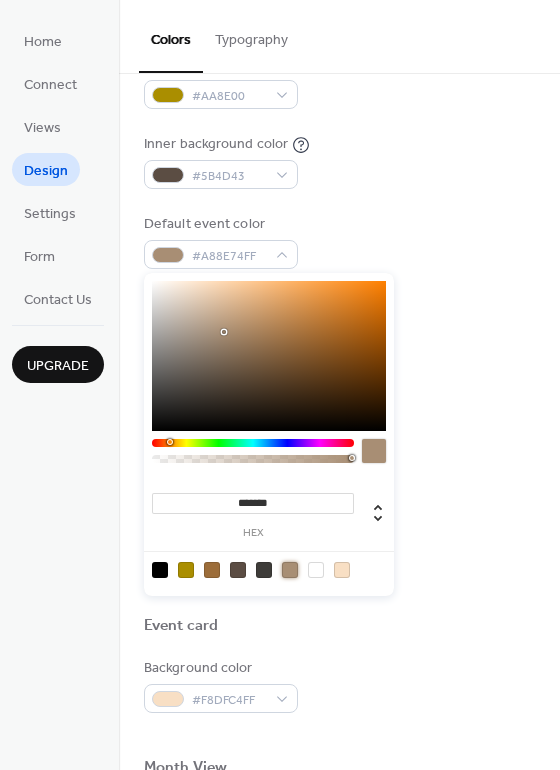 type on "*******" 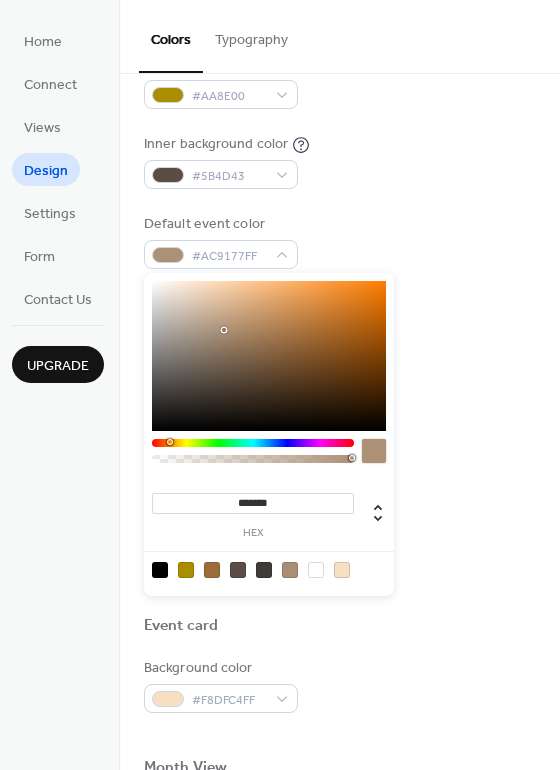 click at bounding box center [224, 330] 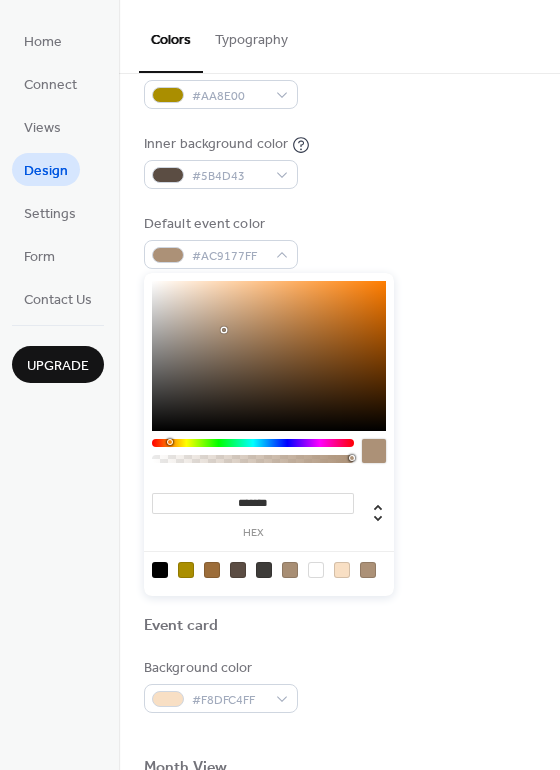 click on "Default event color #AC9177FF" at bounding box center (339, 241) 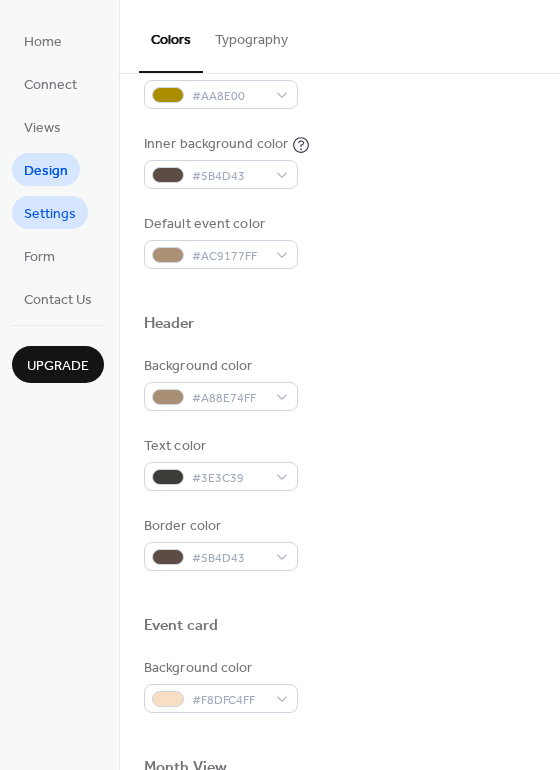 click on "Settings" at bounding box center (50, 214) 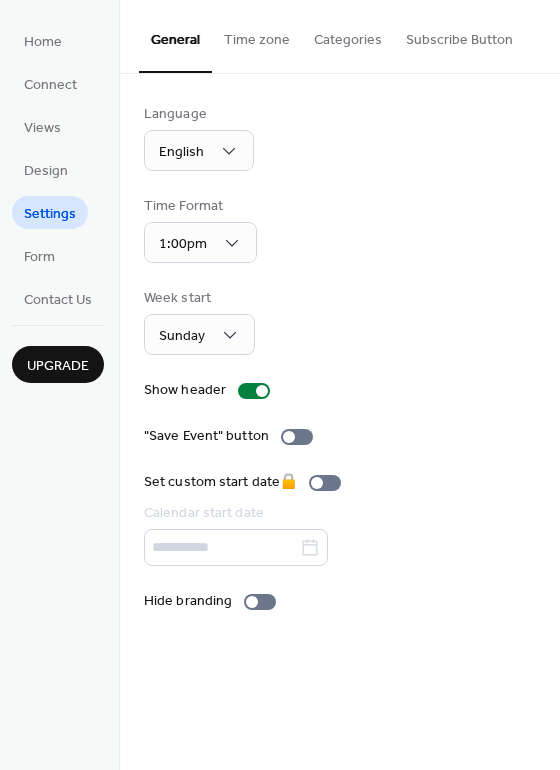 click on "Categories" at bounding box center (348, 35) 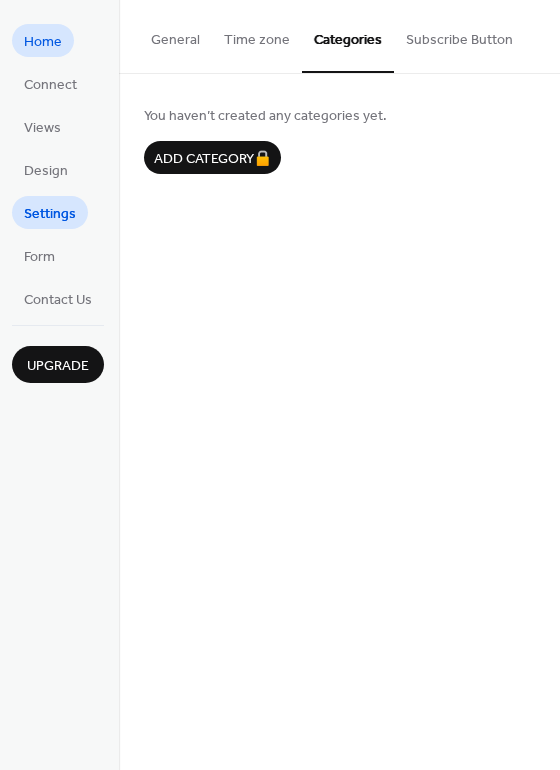 click on "Home" at bounding box center (43, 42) 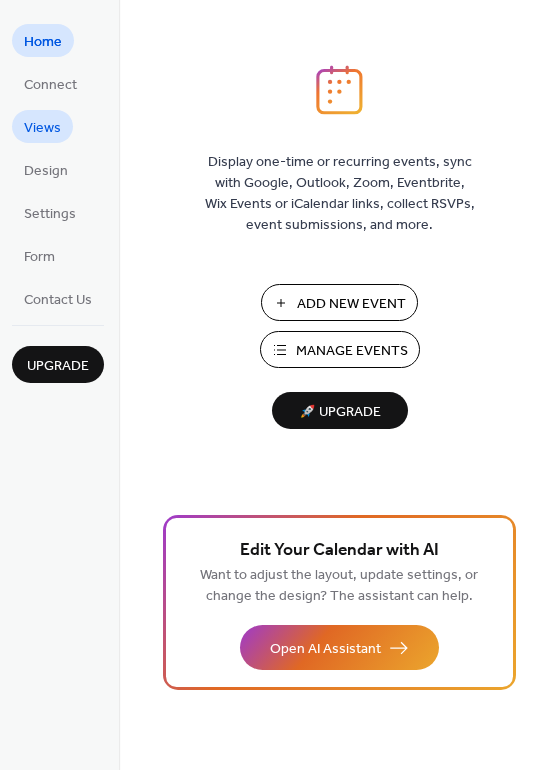 click on "Views" at bounding box center [42, 128] 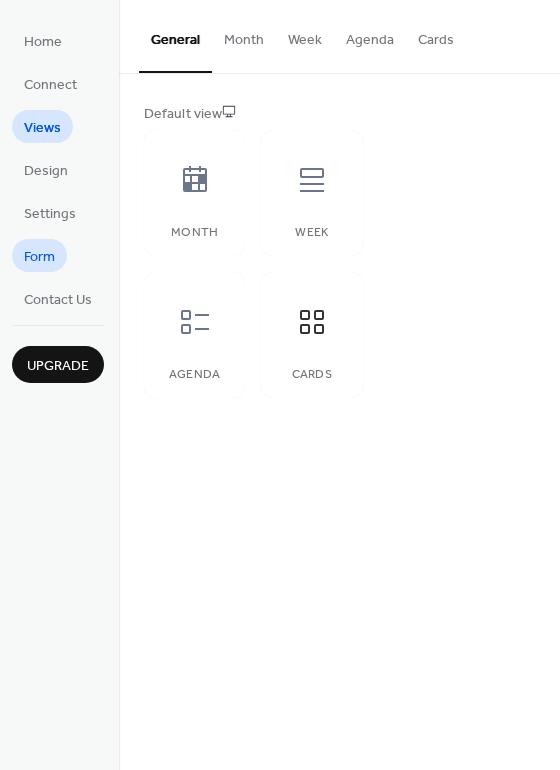 click on "Form" at bounding box center (39, 257) 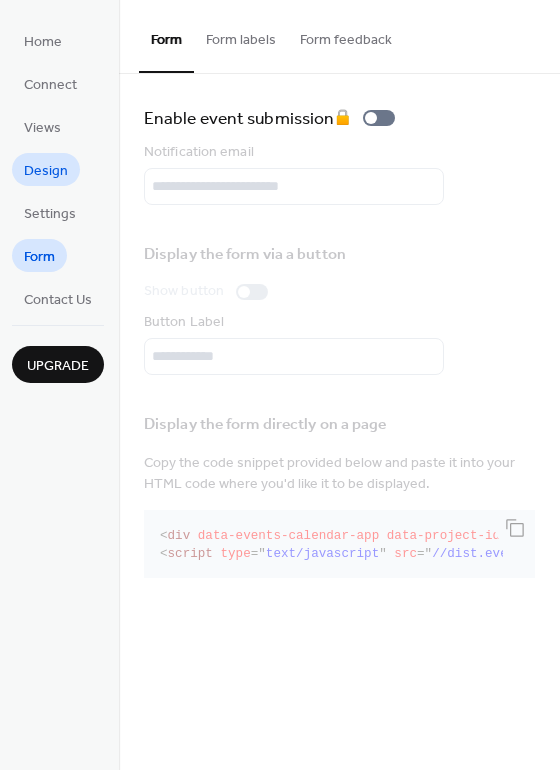 click on "Design" at bounding box center (46, 171) 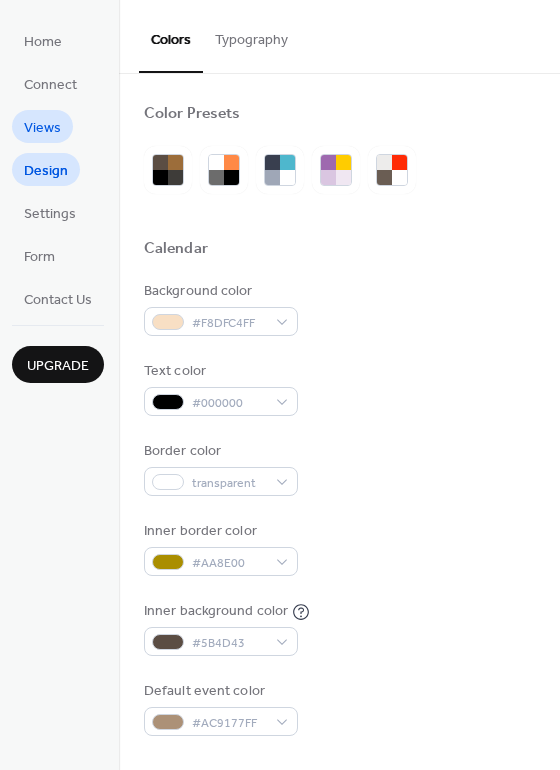 click on "Views" at bounding box center (42, 128) 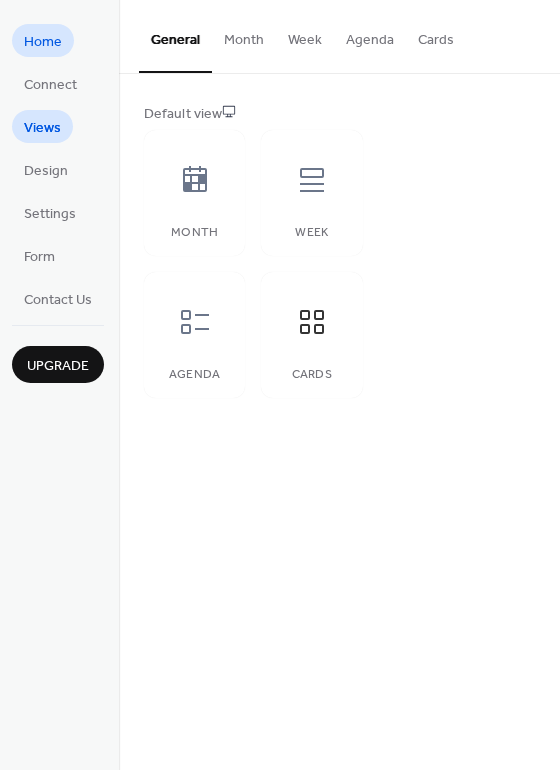 click on "Home" at bounding box center [43, 42] 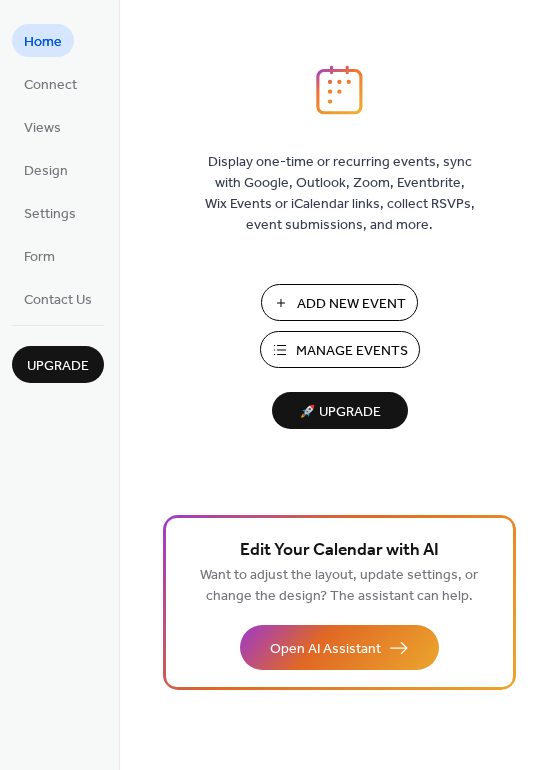 click on "Manage Events" at bounding box center (352, 351) 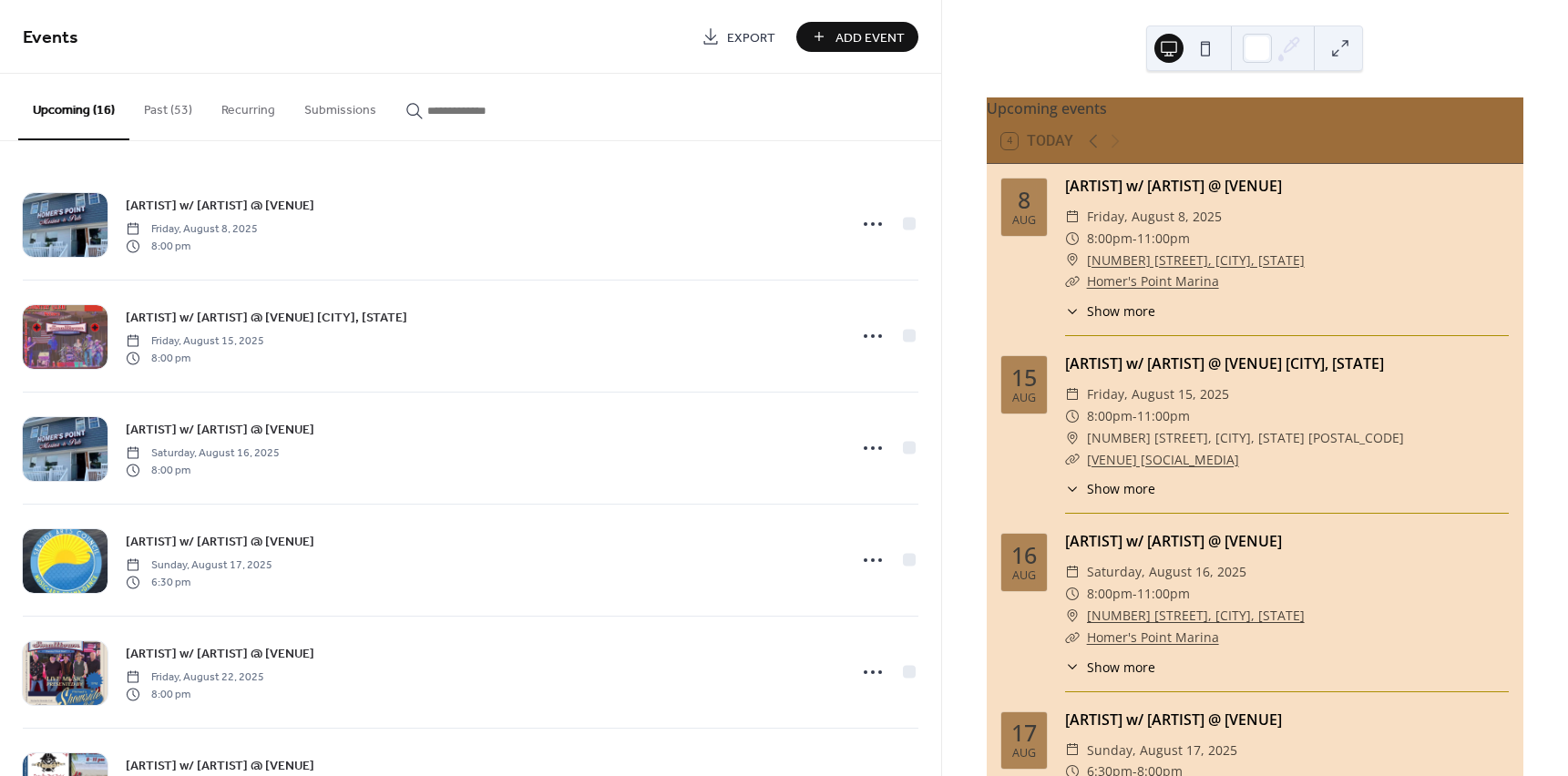 scroll, scrollTop: 0, scrollLeft: 0, axis: both 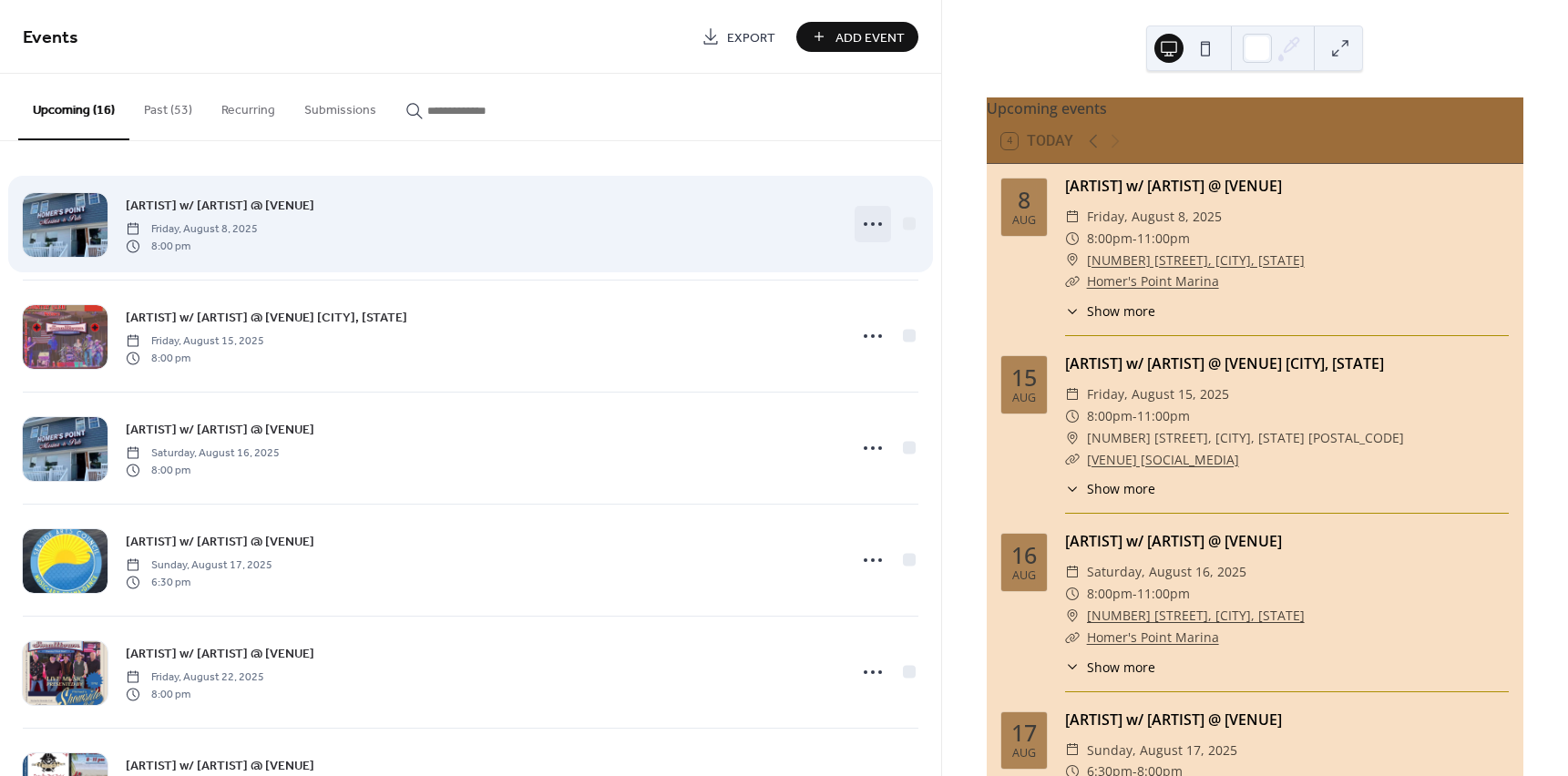 click 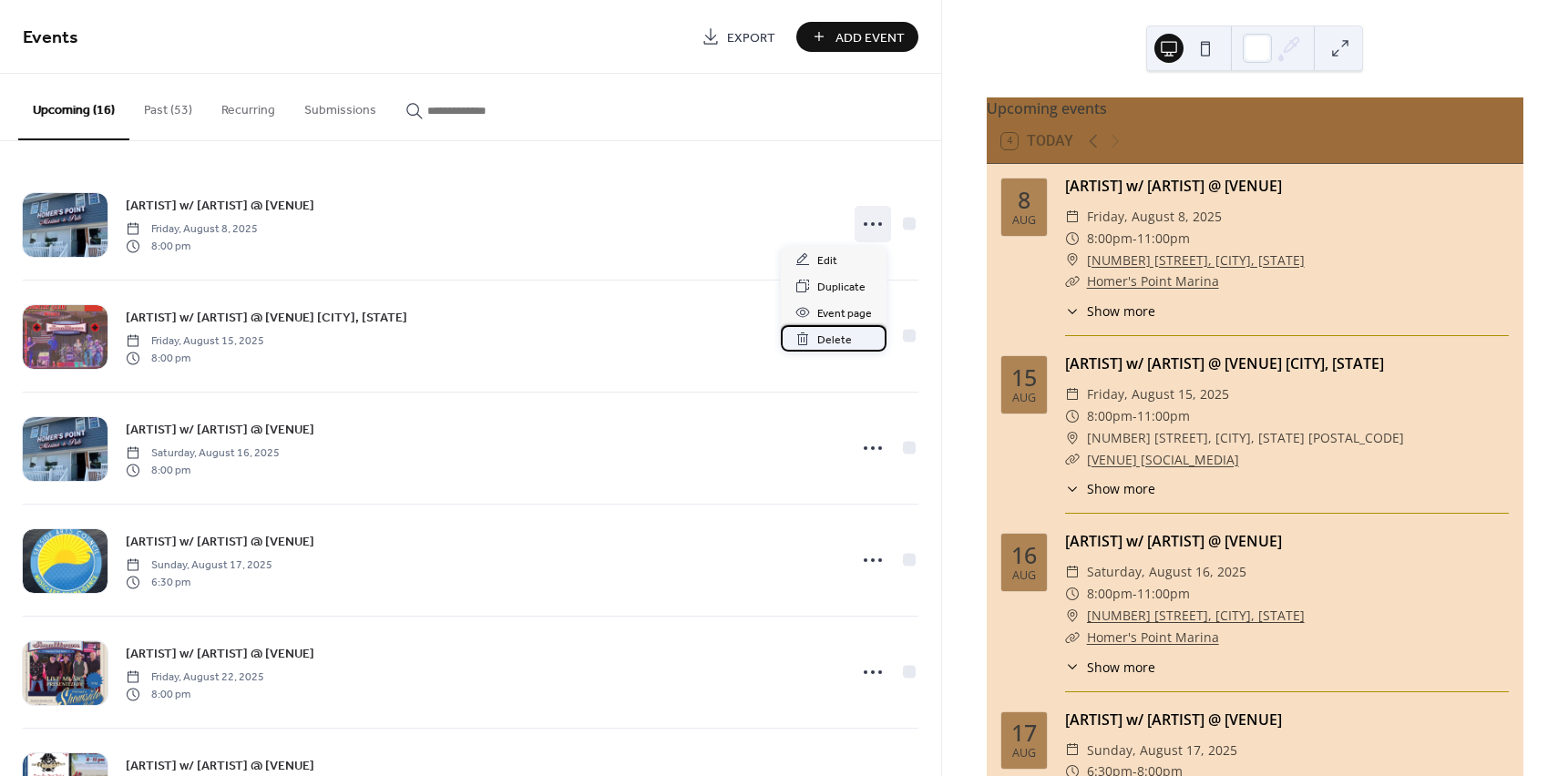 click on "Delete" at bounding box center [835, 340] 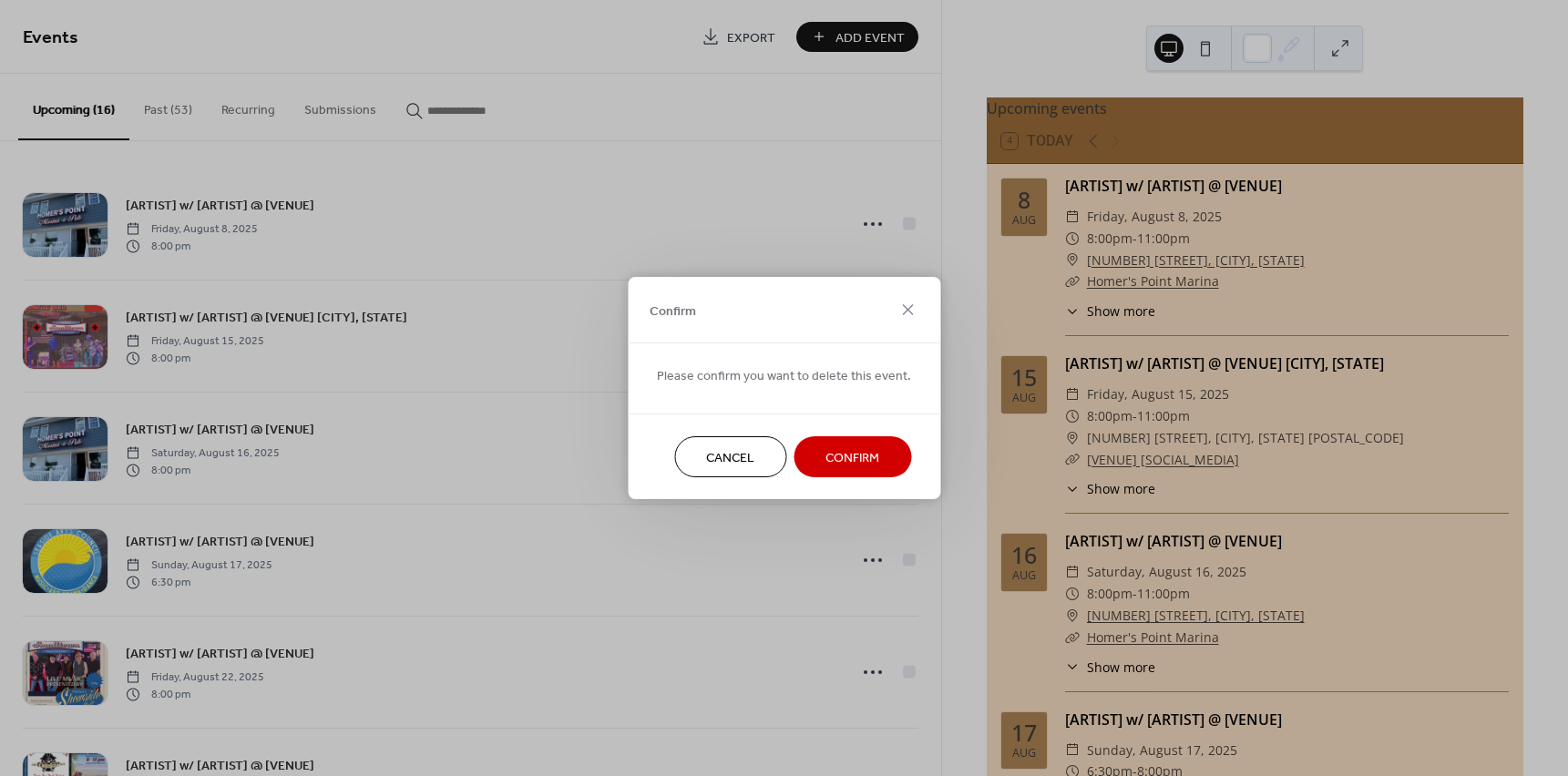 click on "Confirm" at bounding box center [852, 458] 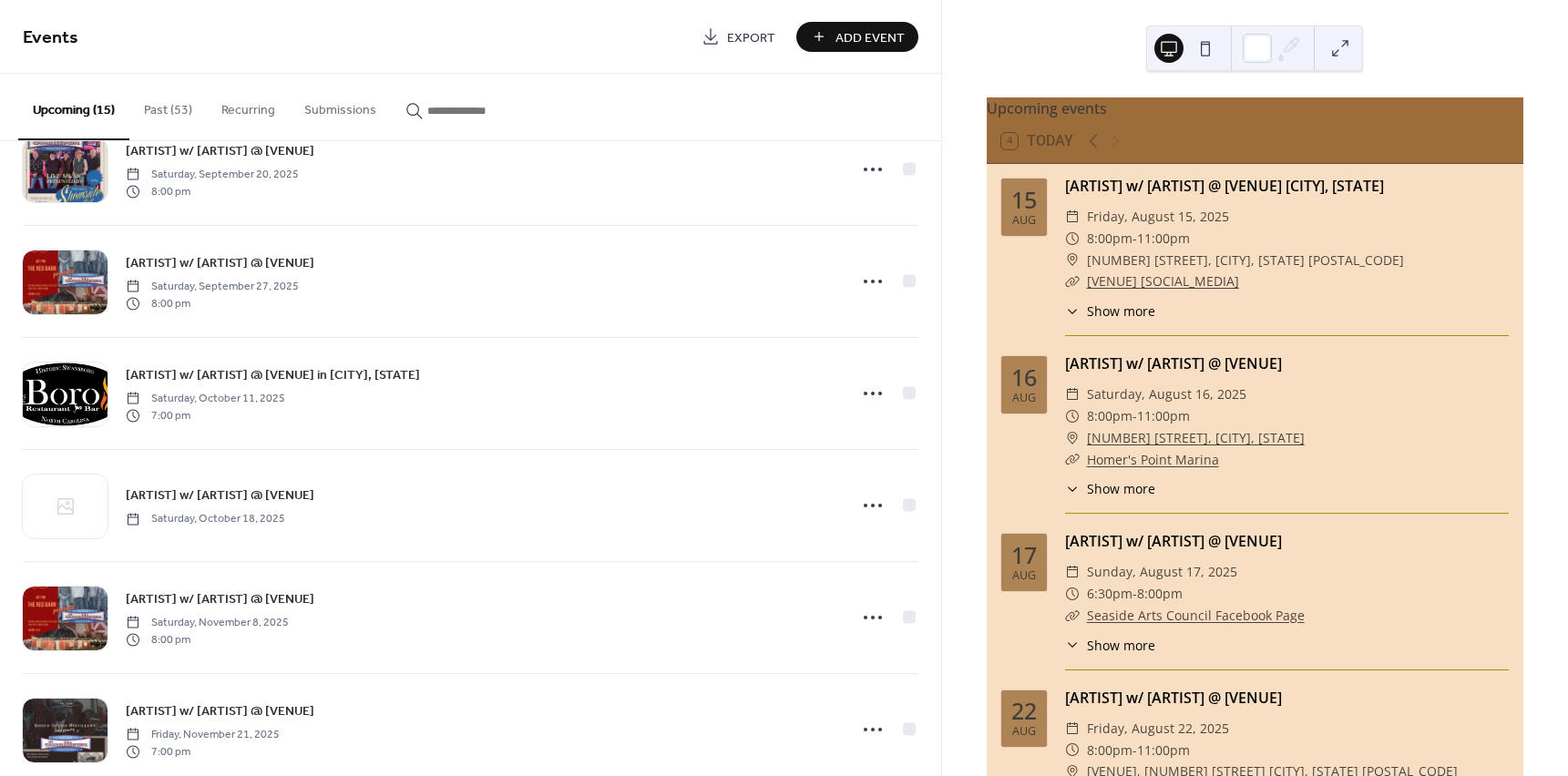 scroll, scrollTop: 729, scrollLeft: 0, axis: vertical 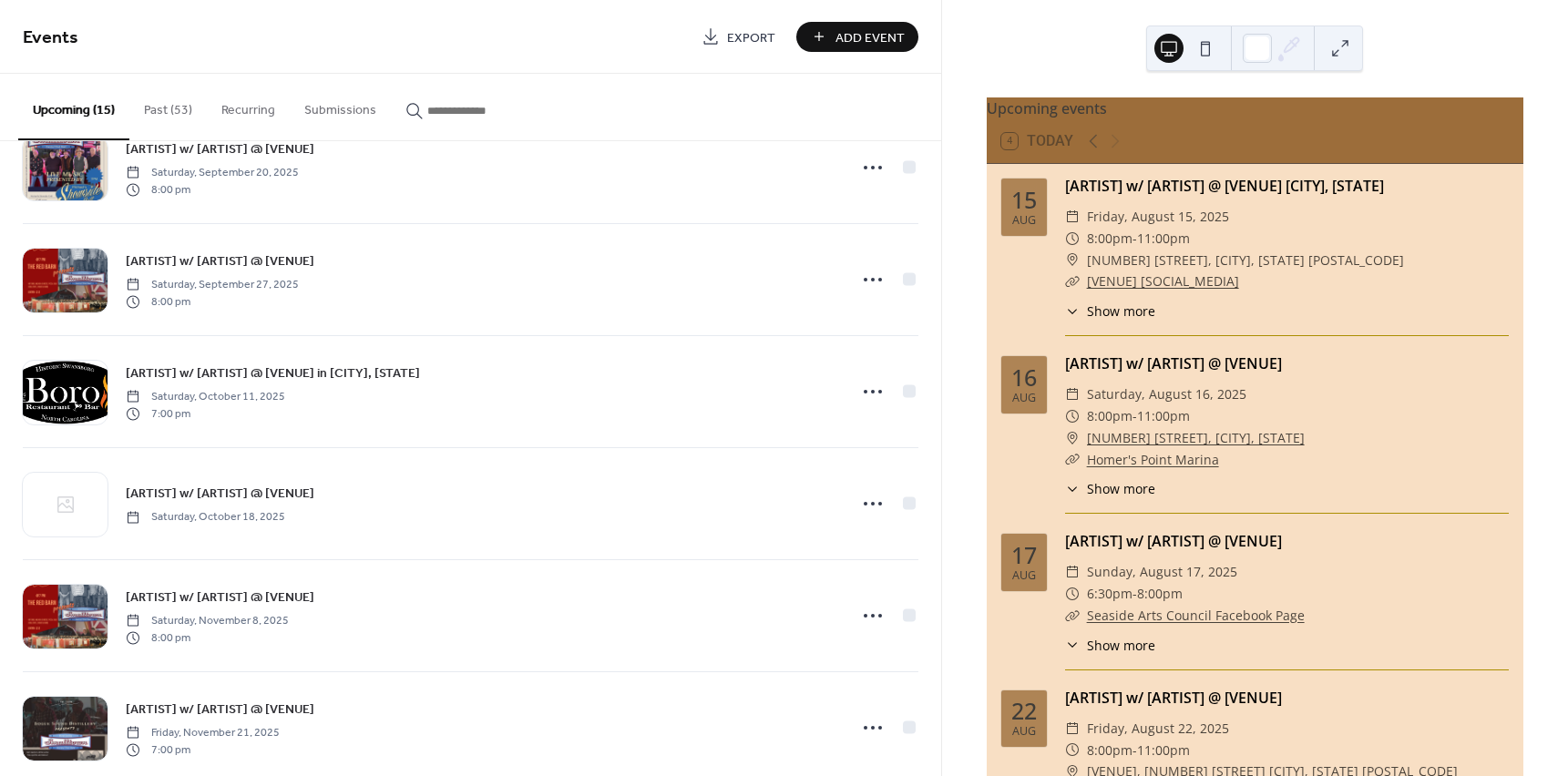 click on "Add Event" at bounding box center (870, 37) 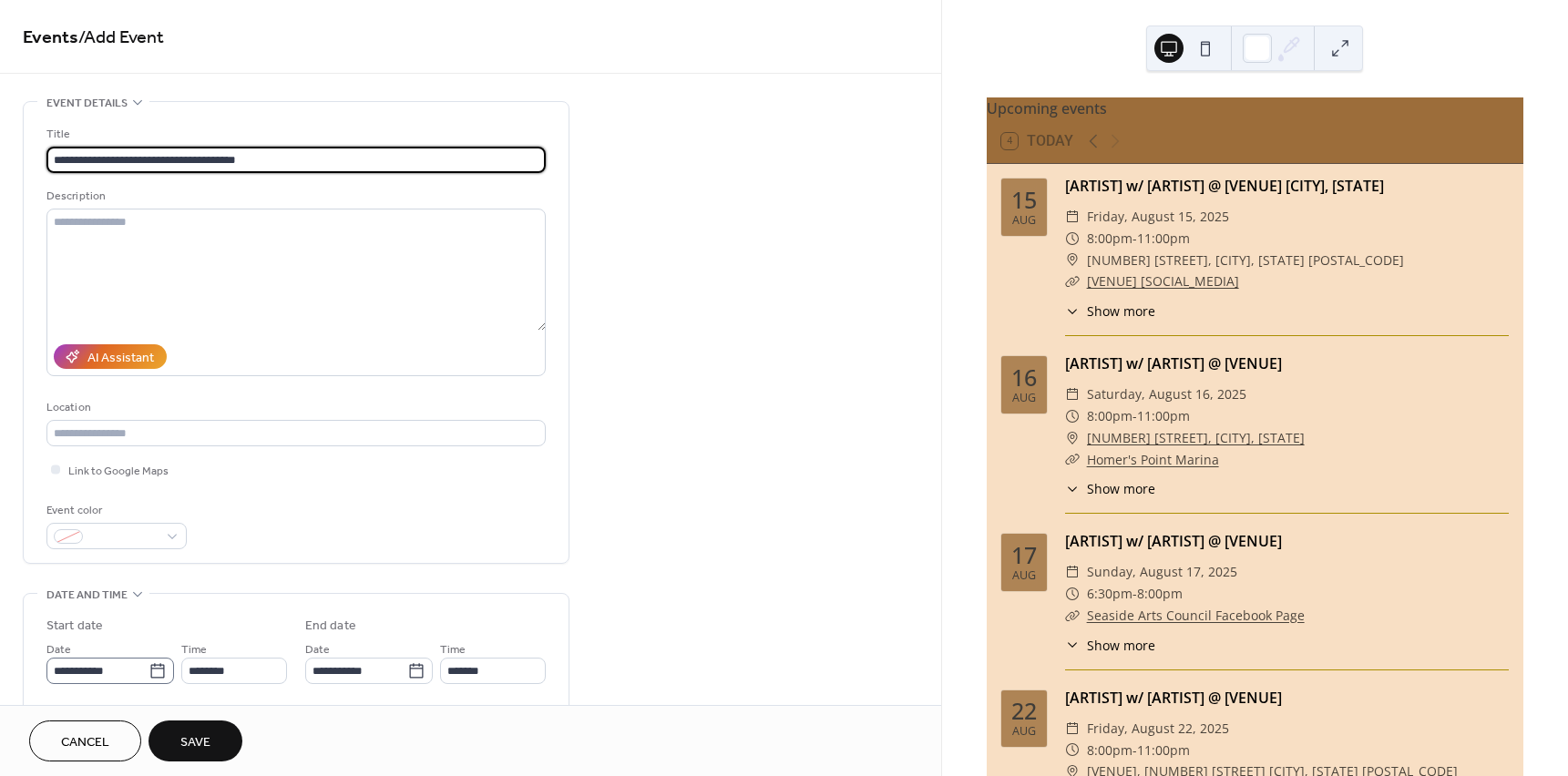 type on "**********" 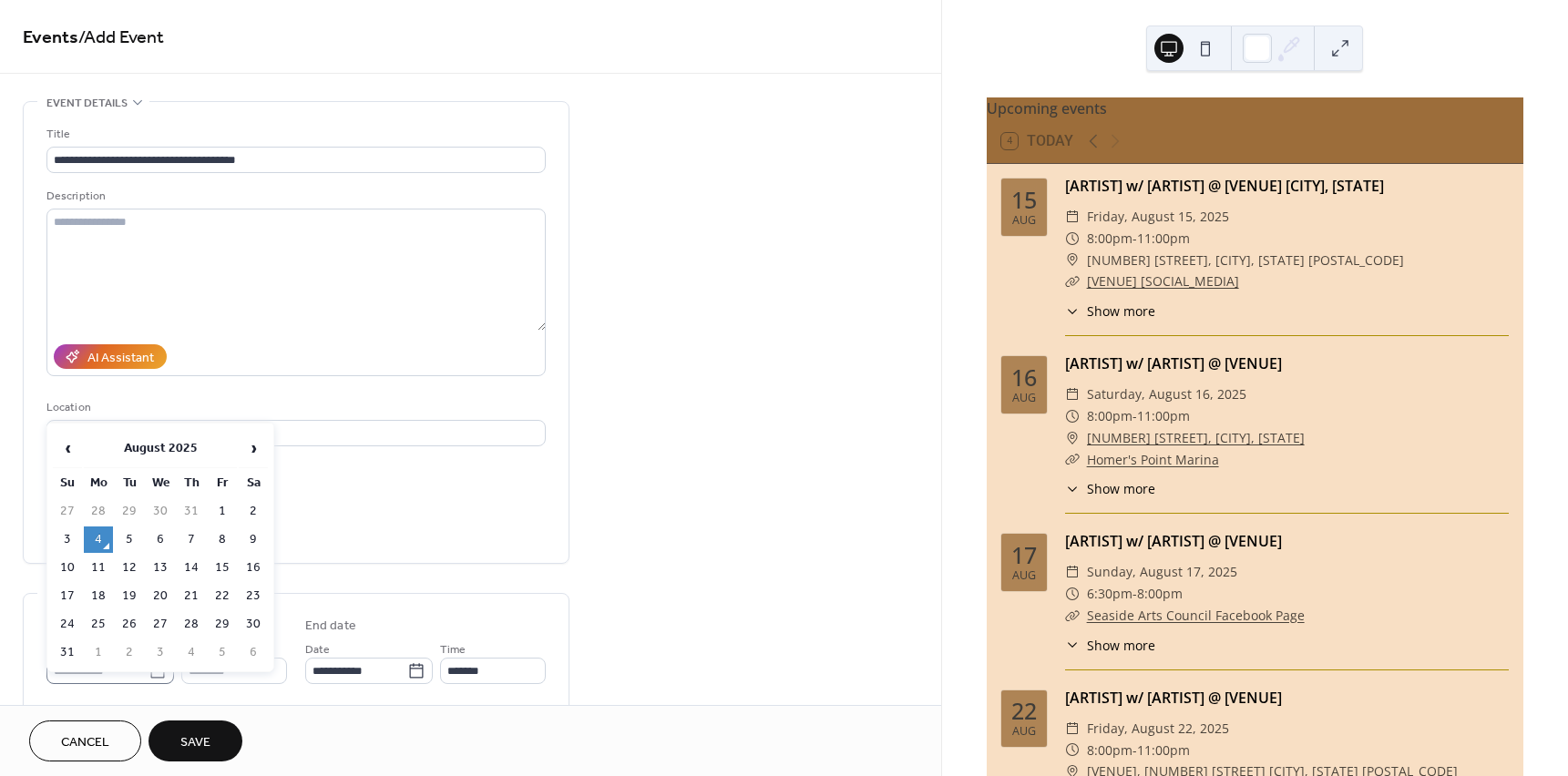 click 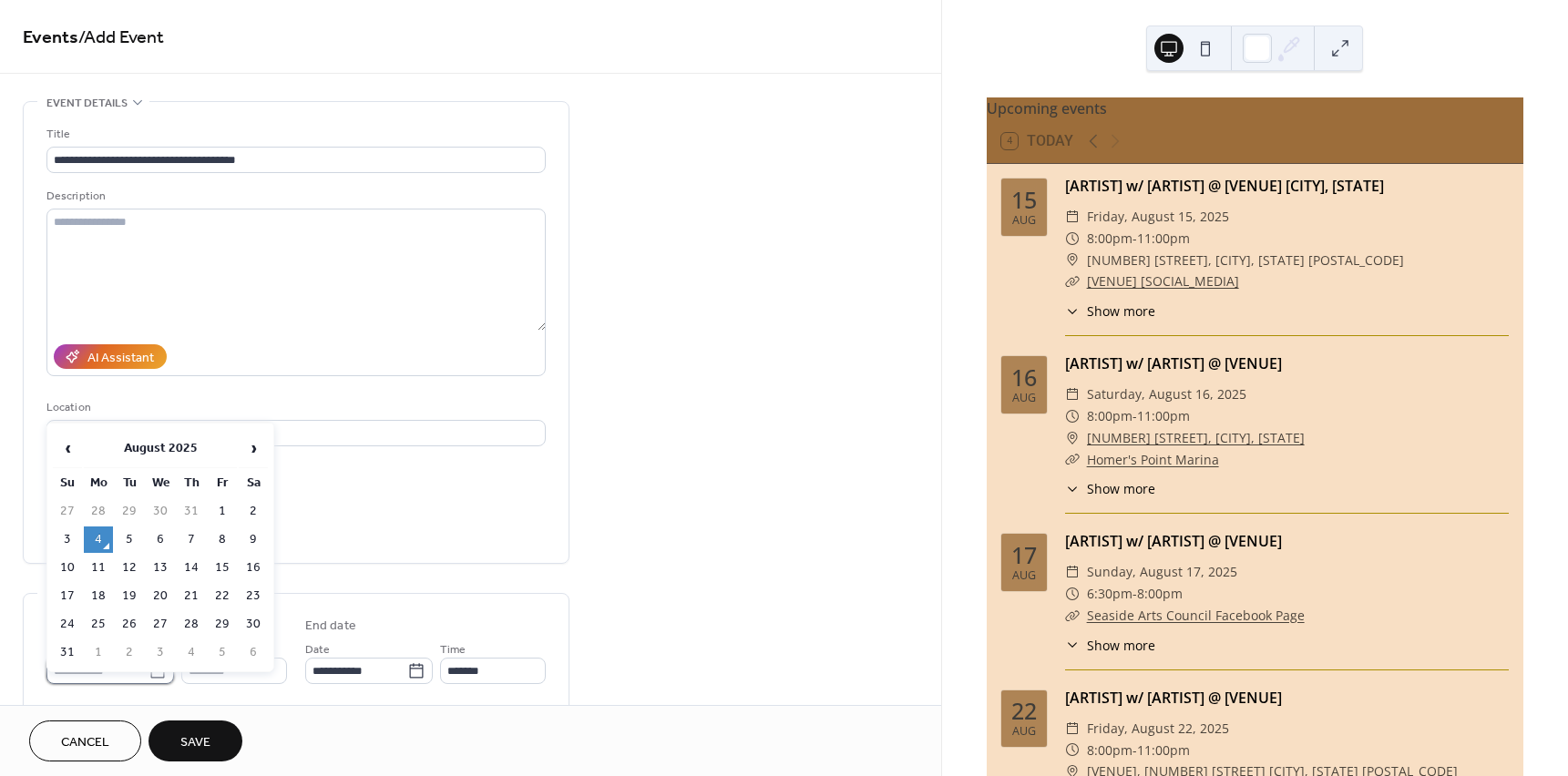 click on "**********" at bounding box center (97, 670) 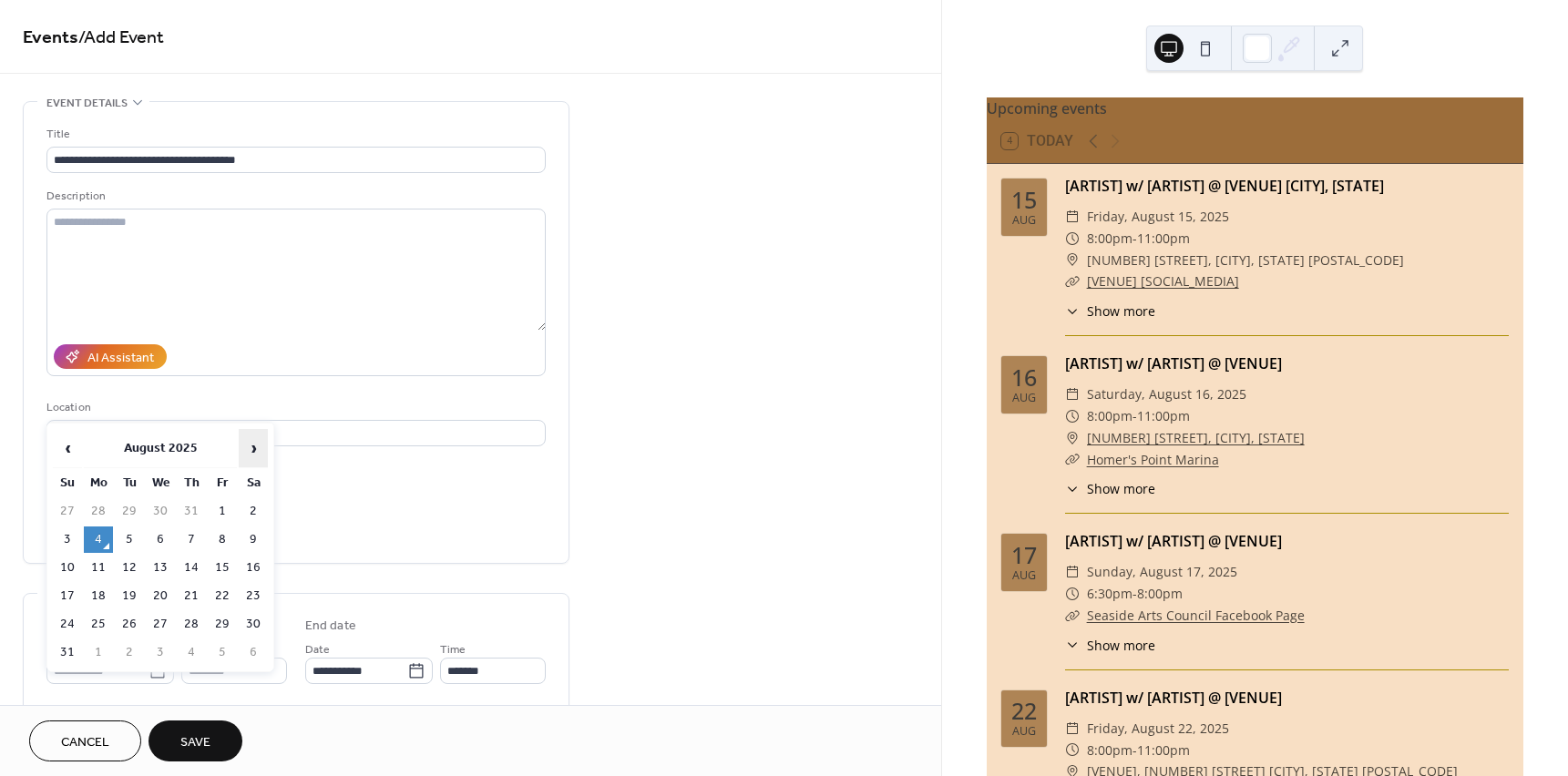 click on "›" at bounding box center (253, 448) 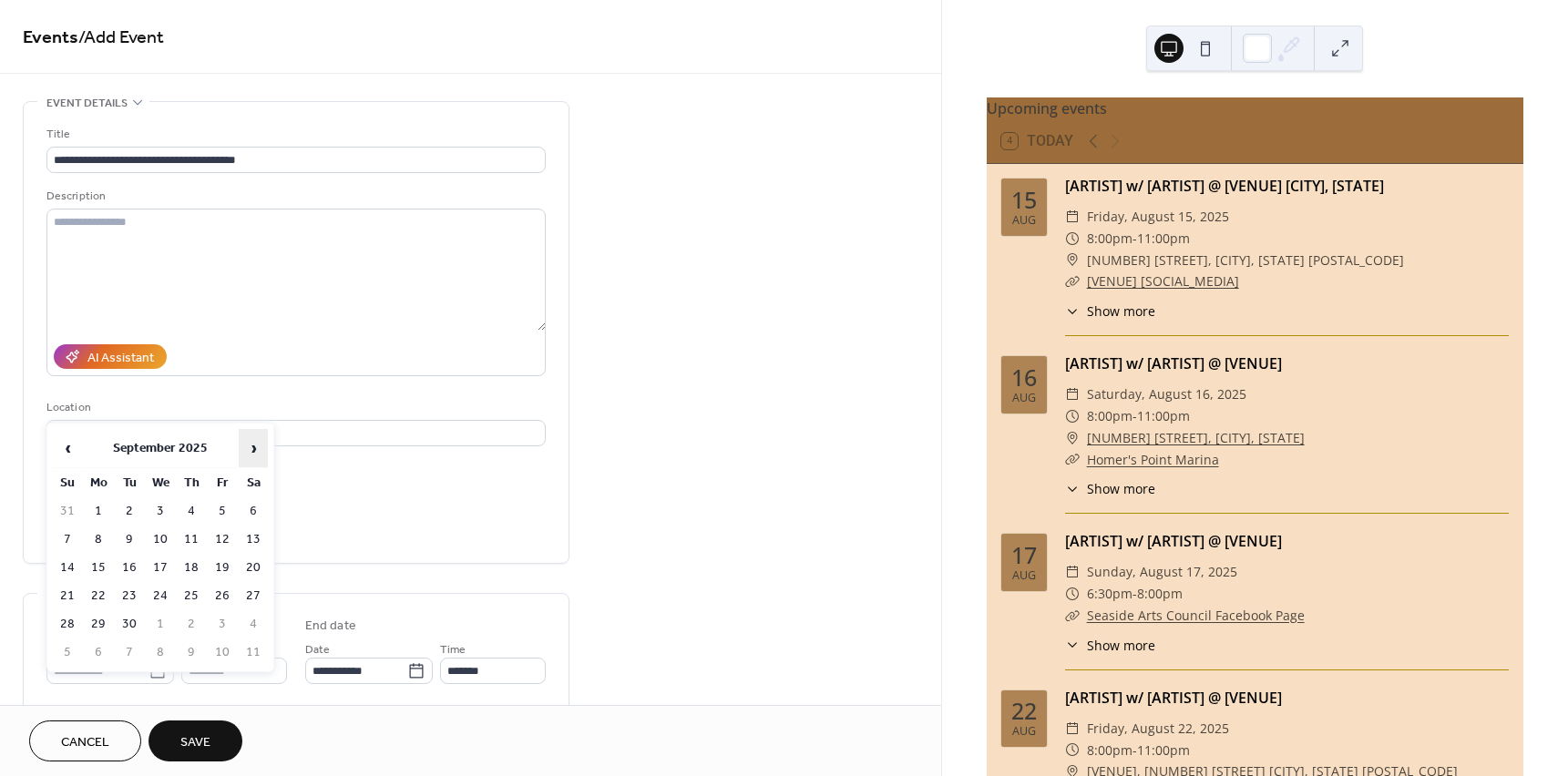 click on "›" at bounding box center (253, 448) 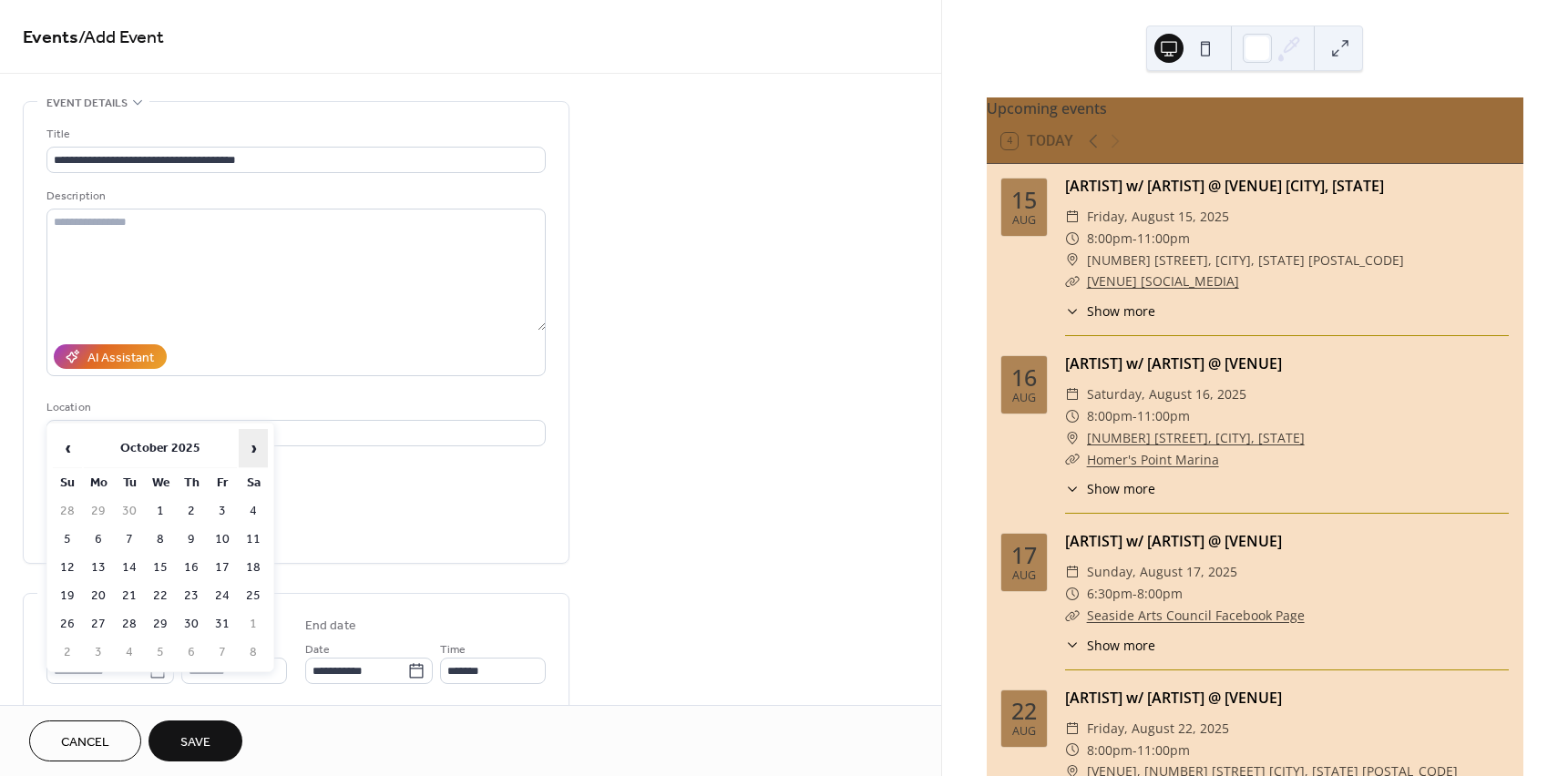 click on "›" at bounding box center (253, 448) 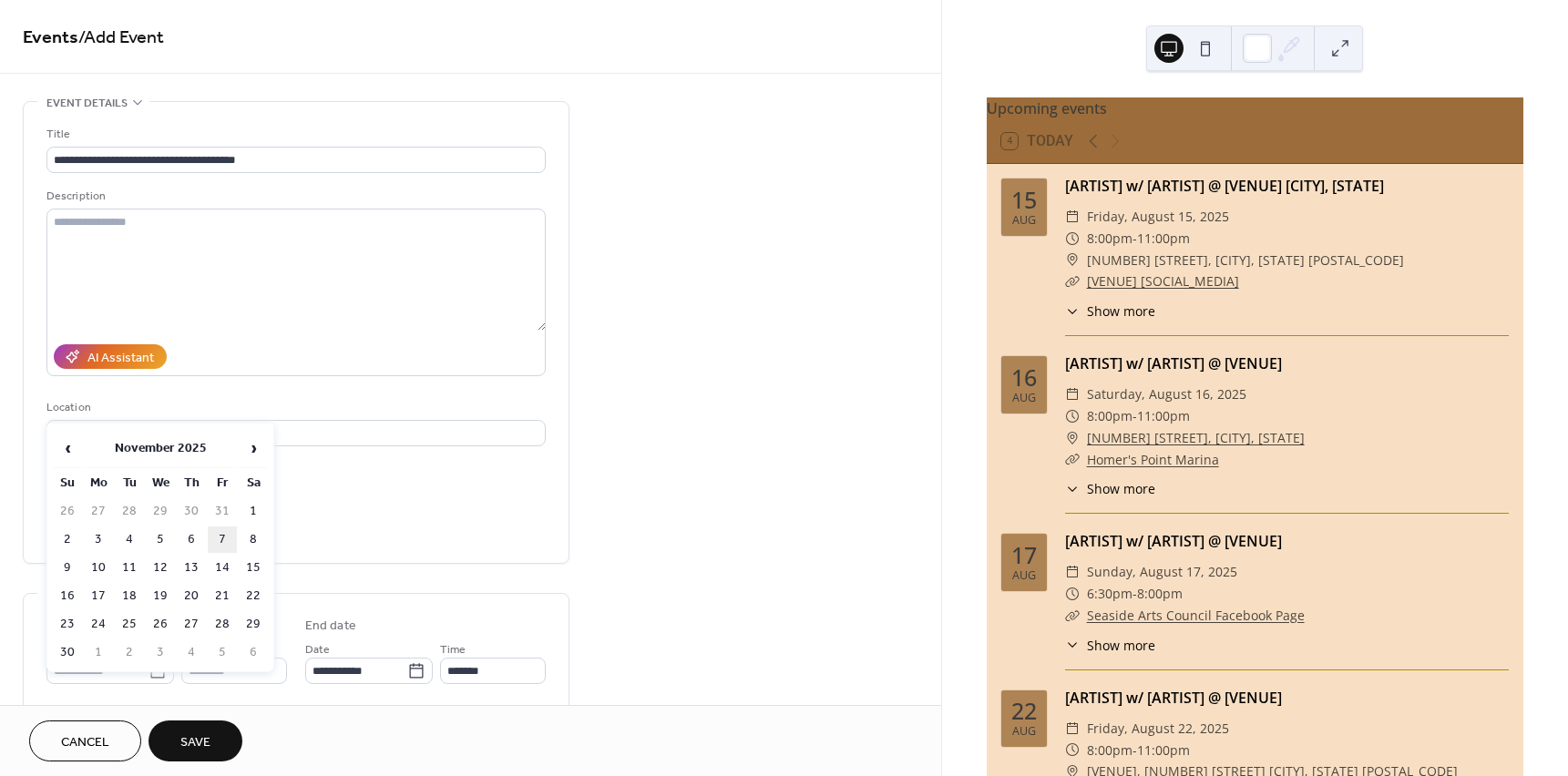 click on "7" at bounding box center (222, 539) 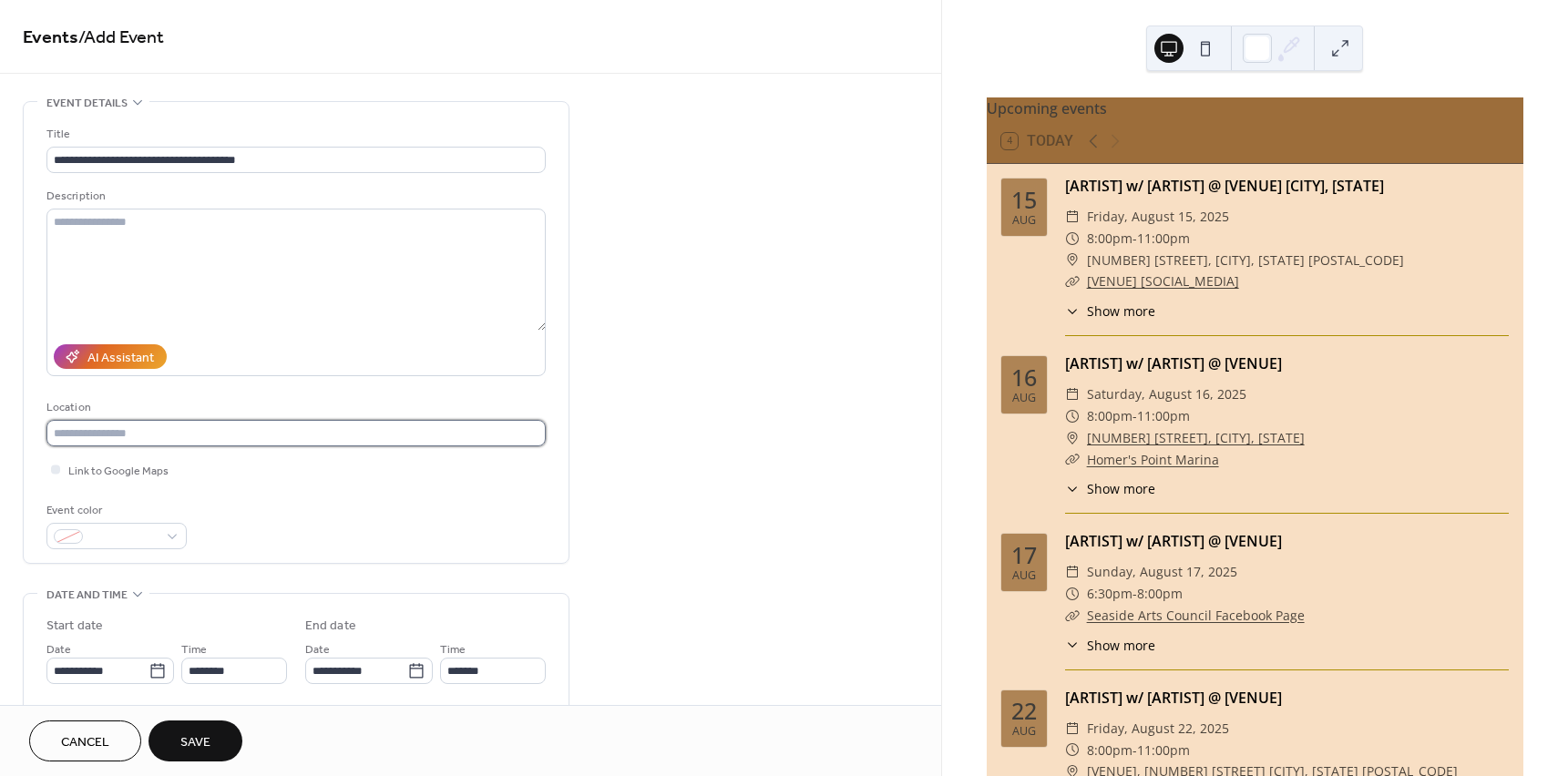 click at bounding box center [296, 433] 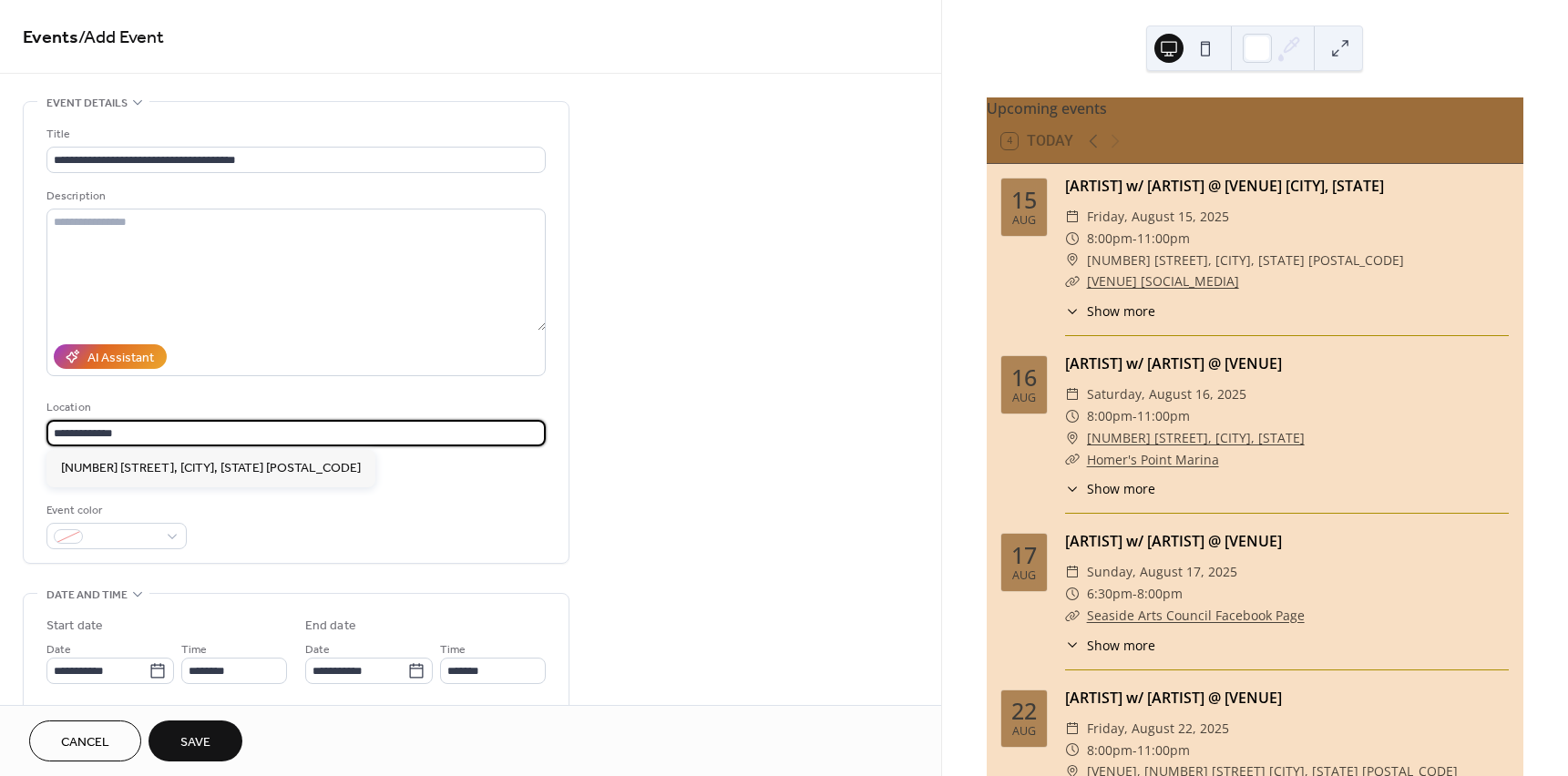 type on "**********" 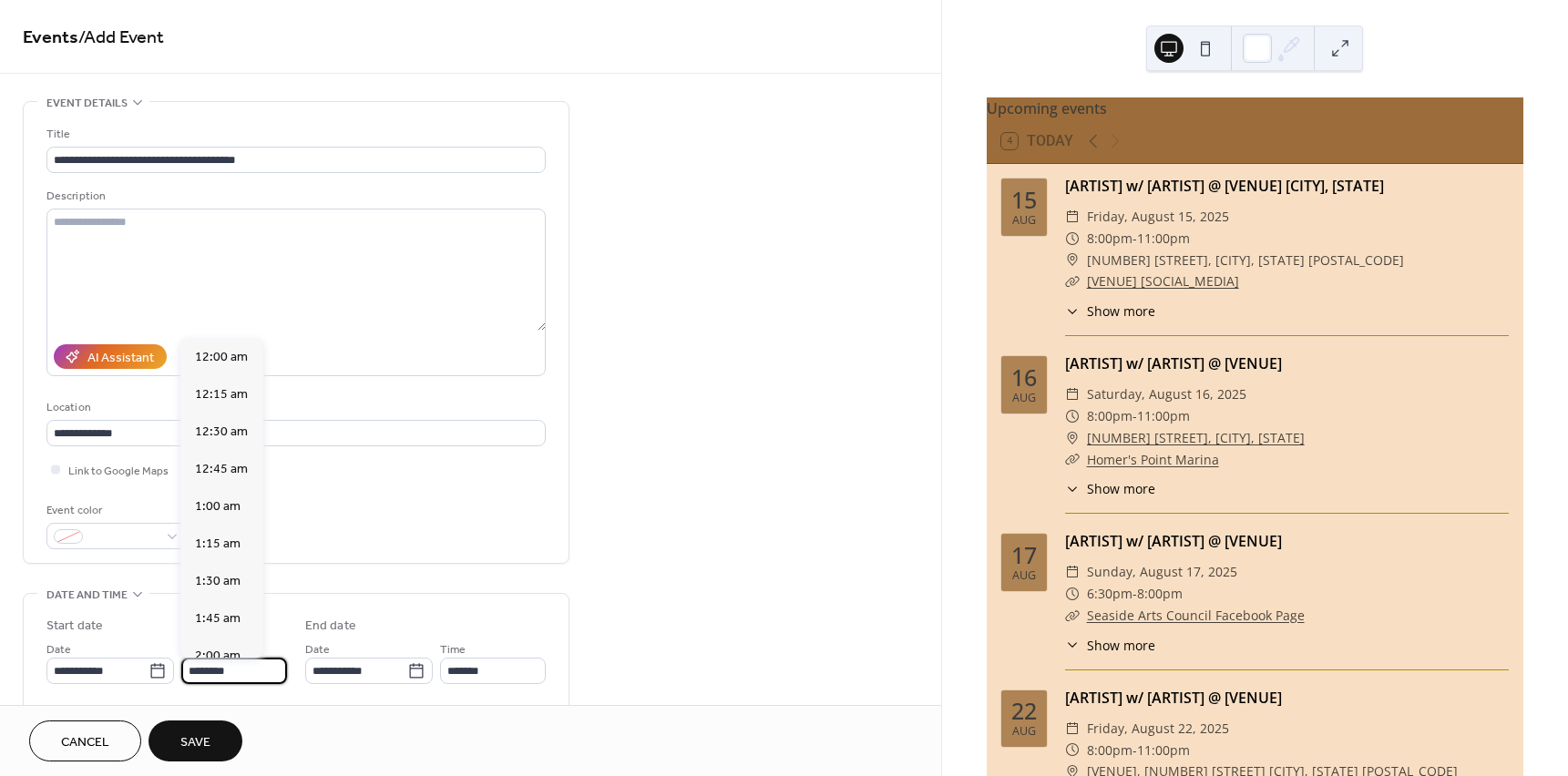 scroll, scrollTop: 1792, scrollLeft: 0, axis: vertical 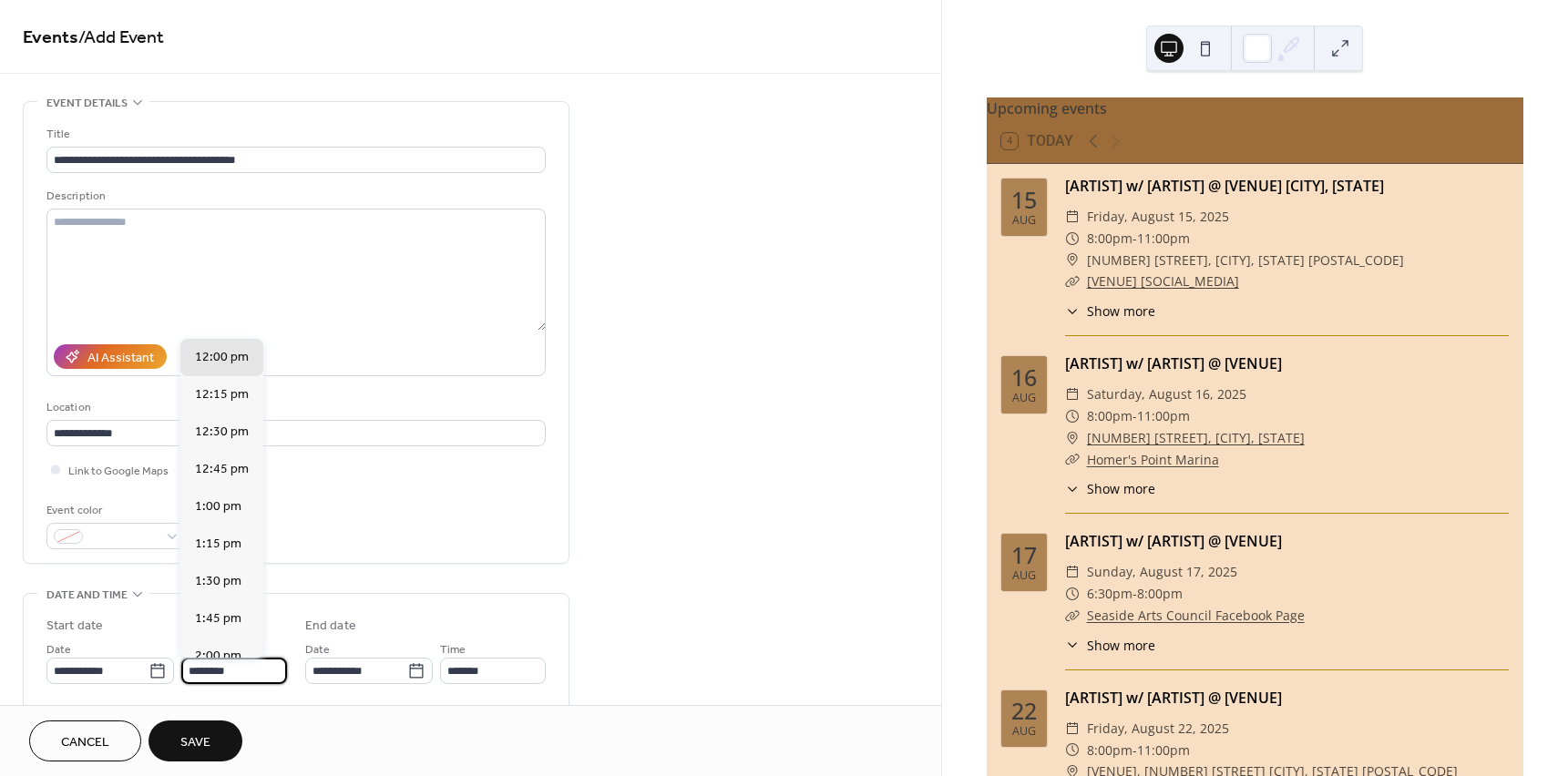 drag, startPoint x: 247, startPoint y: 666, endPoint x: 180, endPoint y: 675, distance: 67.60178 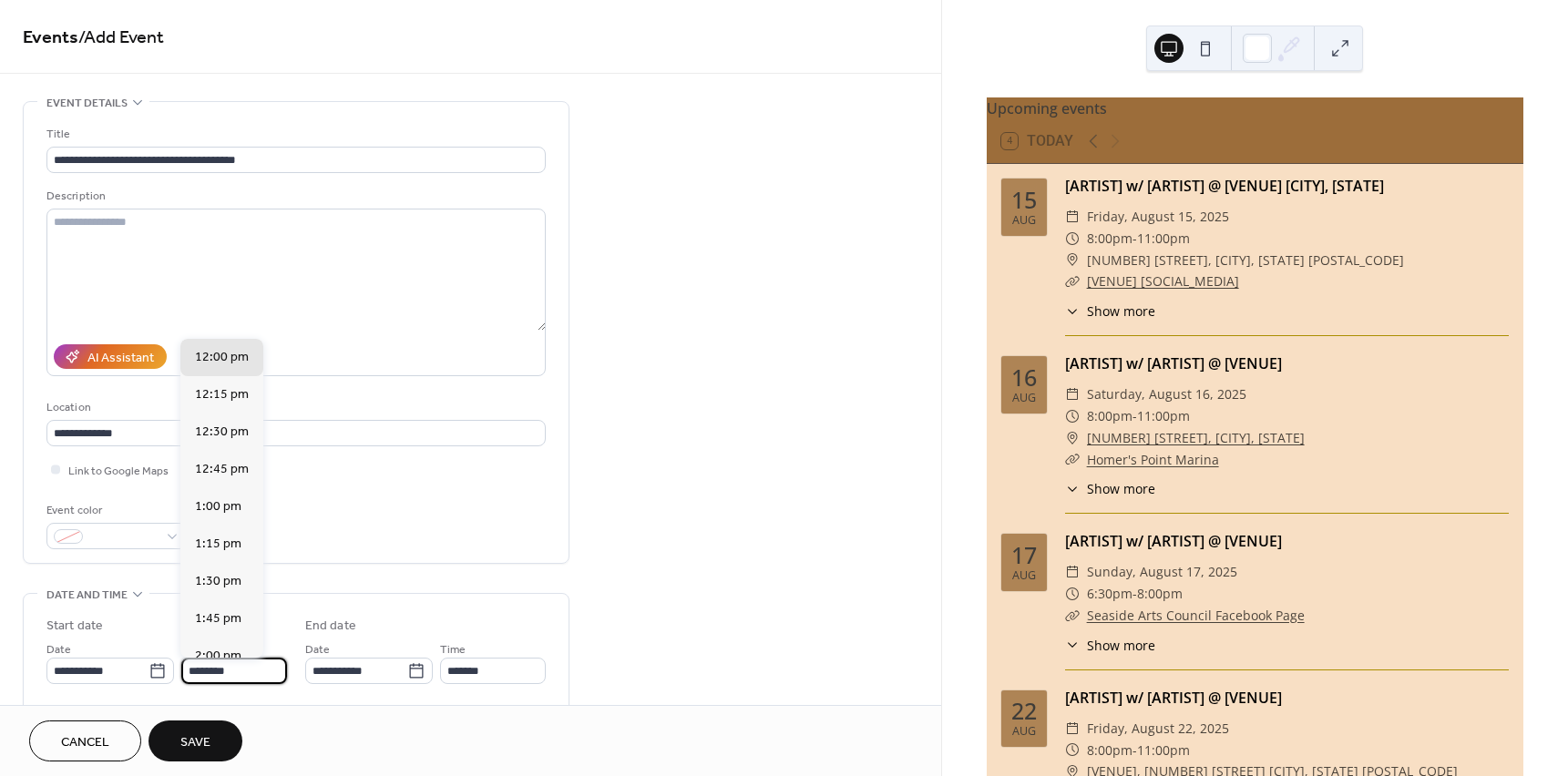 click on "********" at bounding box center [234, 670] 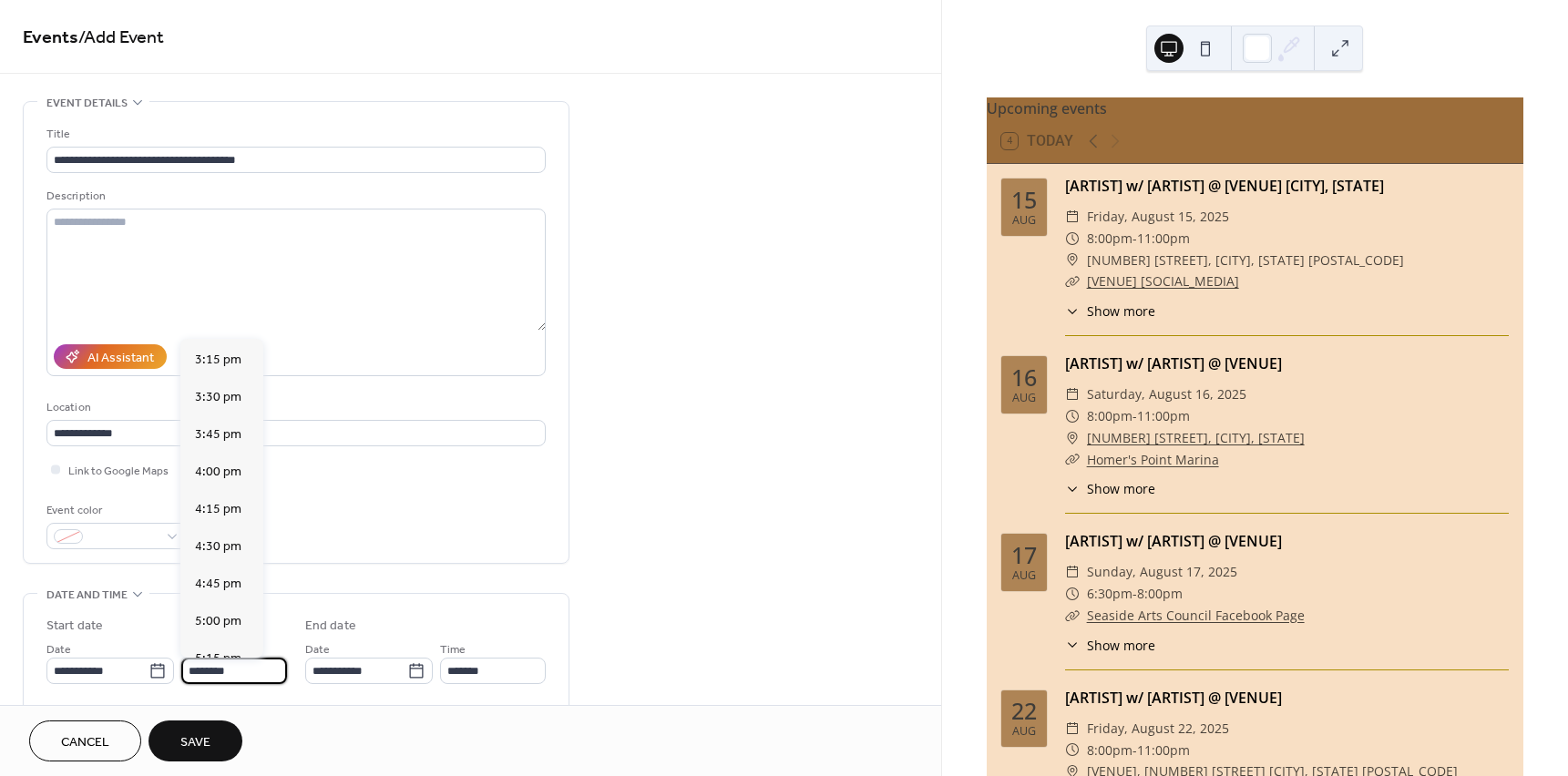 scroll, scrollTop: 2278, scrollLeft: 0, axis: vertical 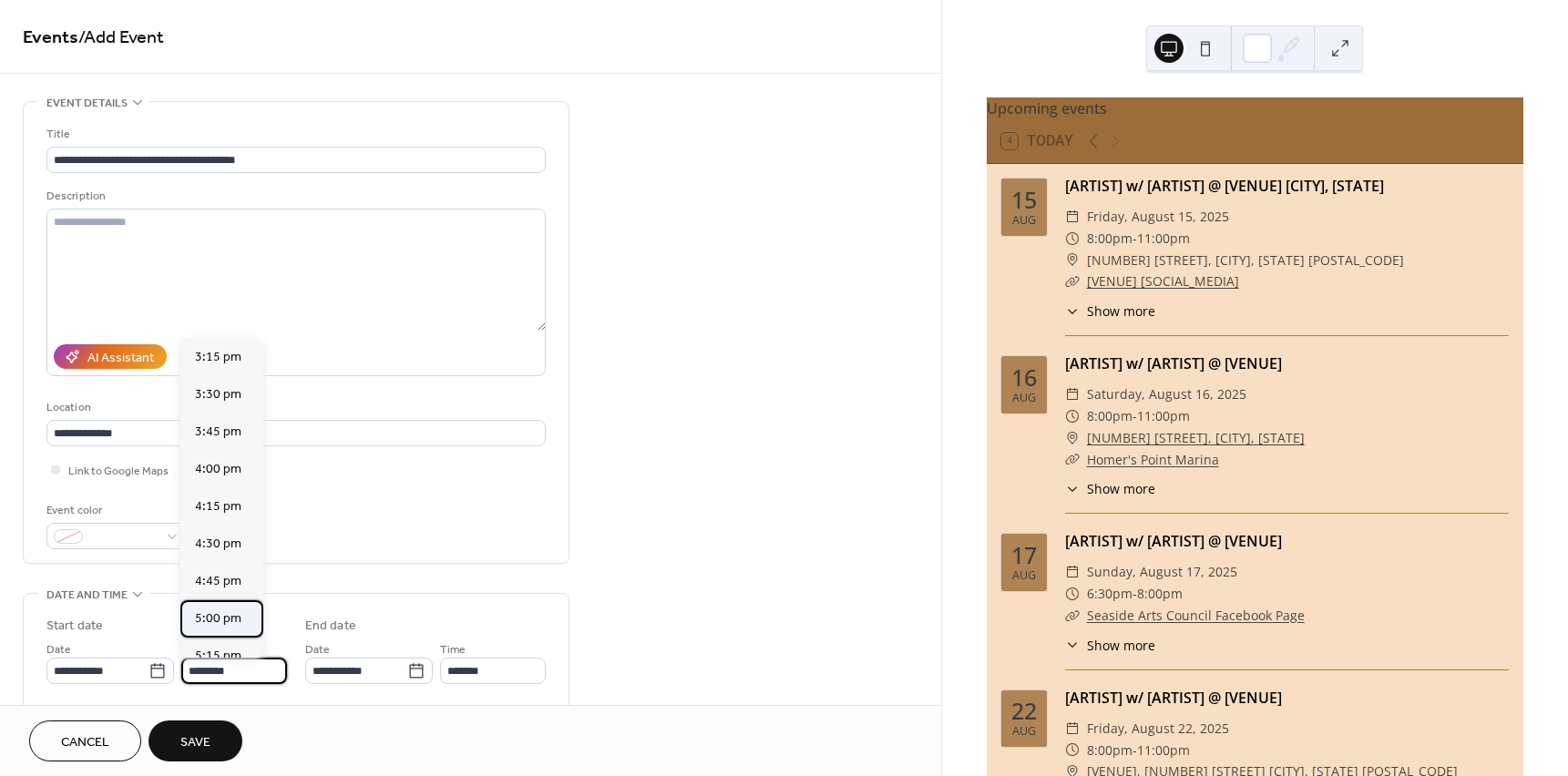 click on "5:00 pm" at bounding box center [218, 618] 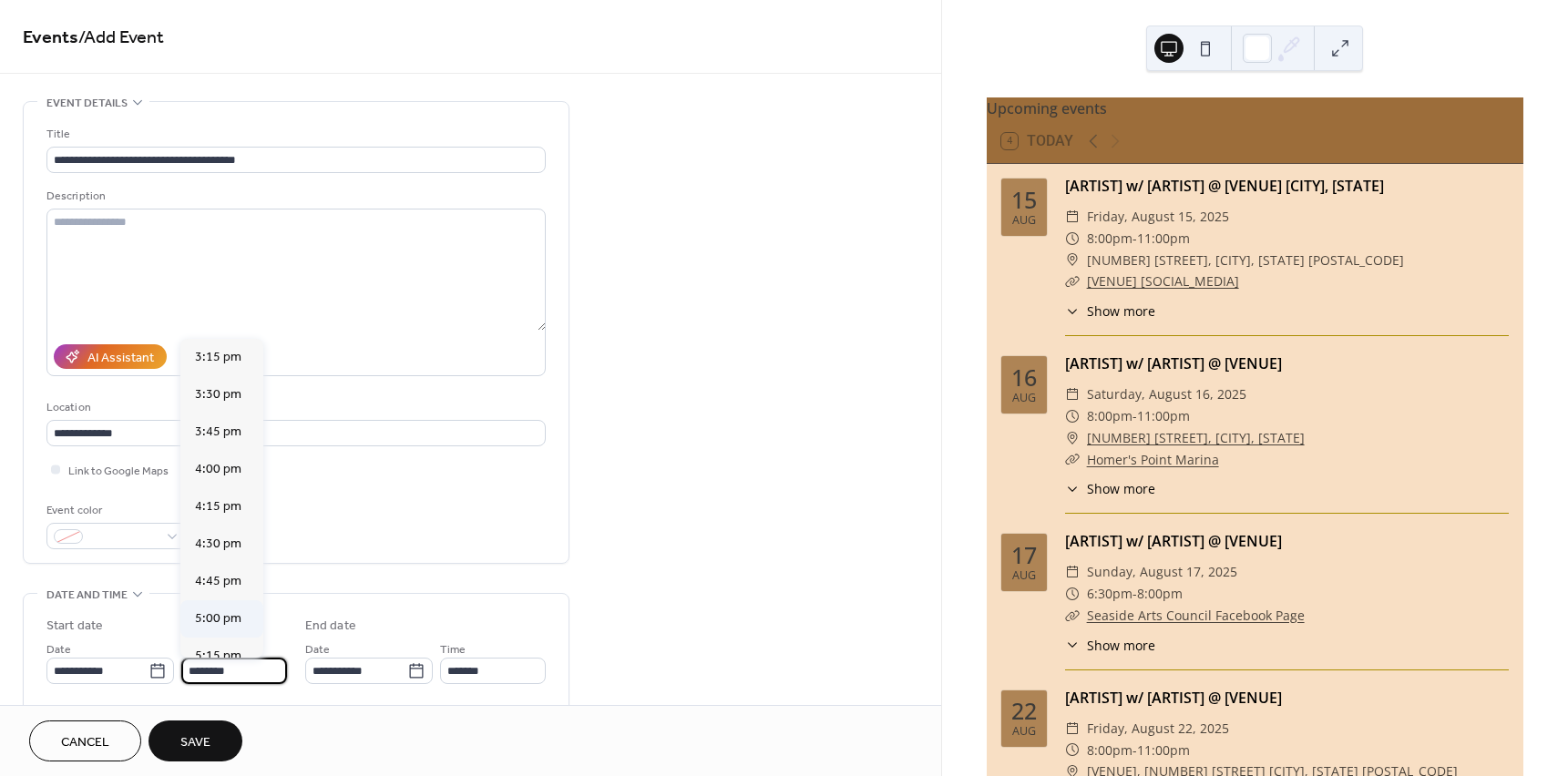 type on "*******" 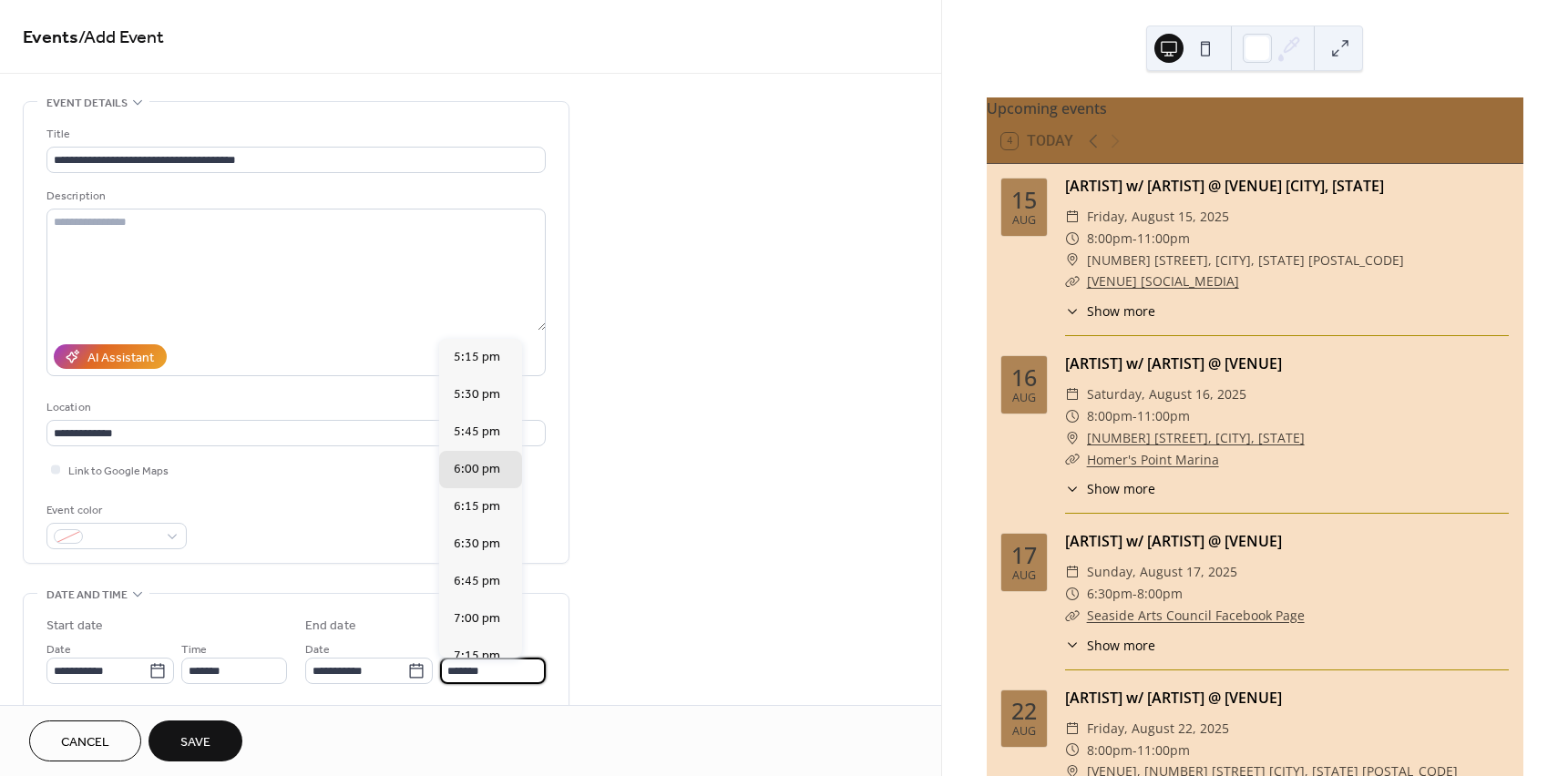 drag, startPoint x: 502, startPoint y: 669, endPoint x: 436, endPoint y: 663, distance: 66.27217 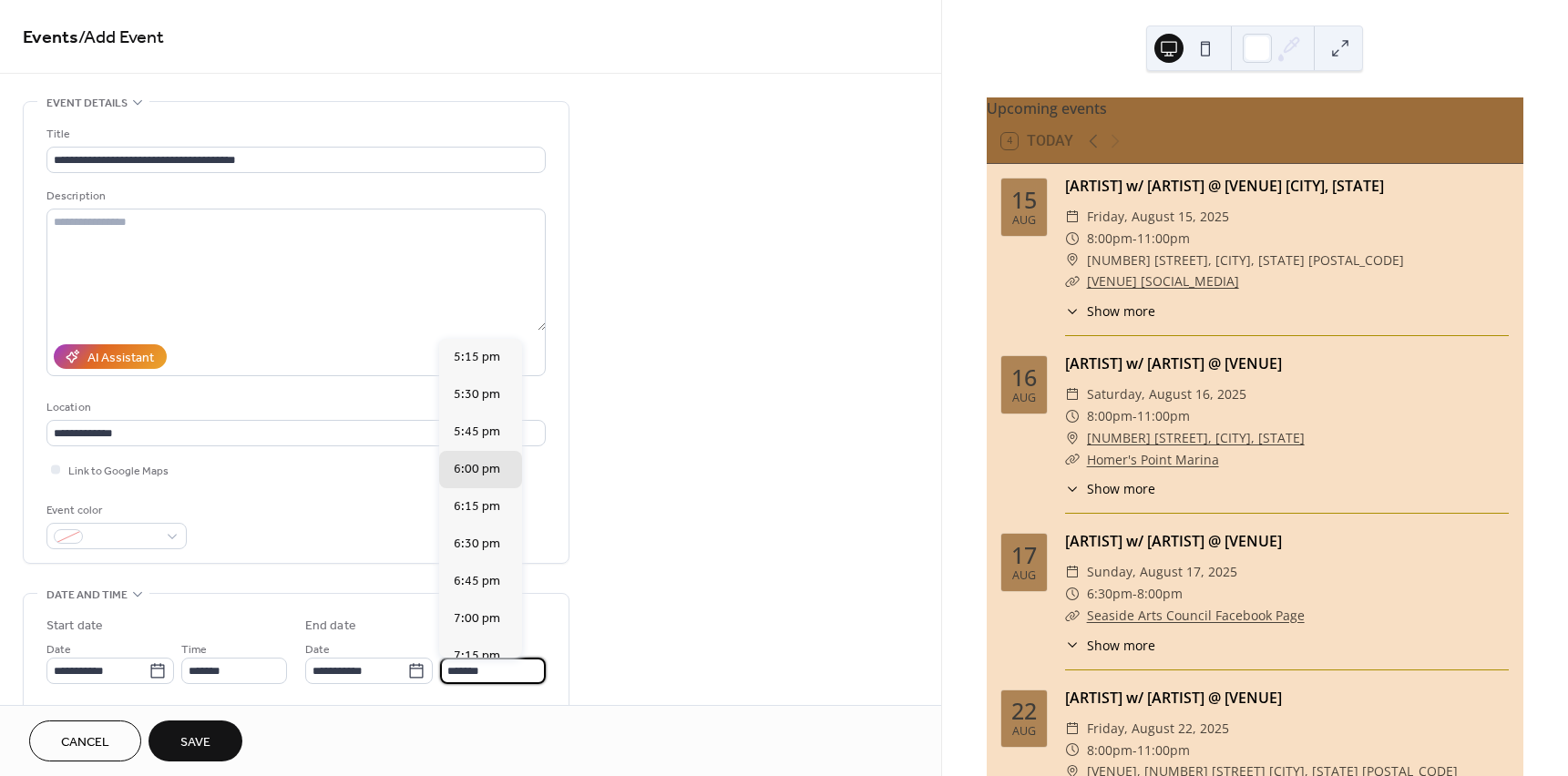 click on "**********" at bounding box center (425, 661) 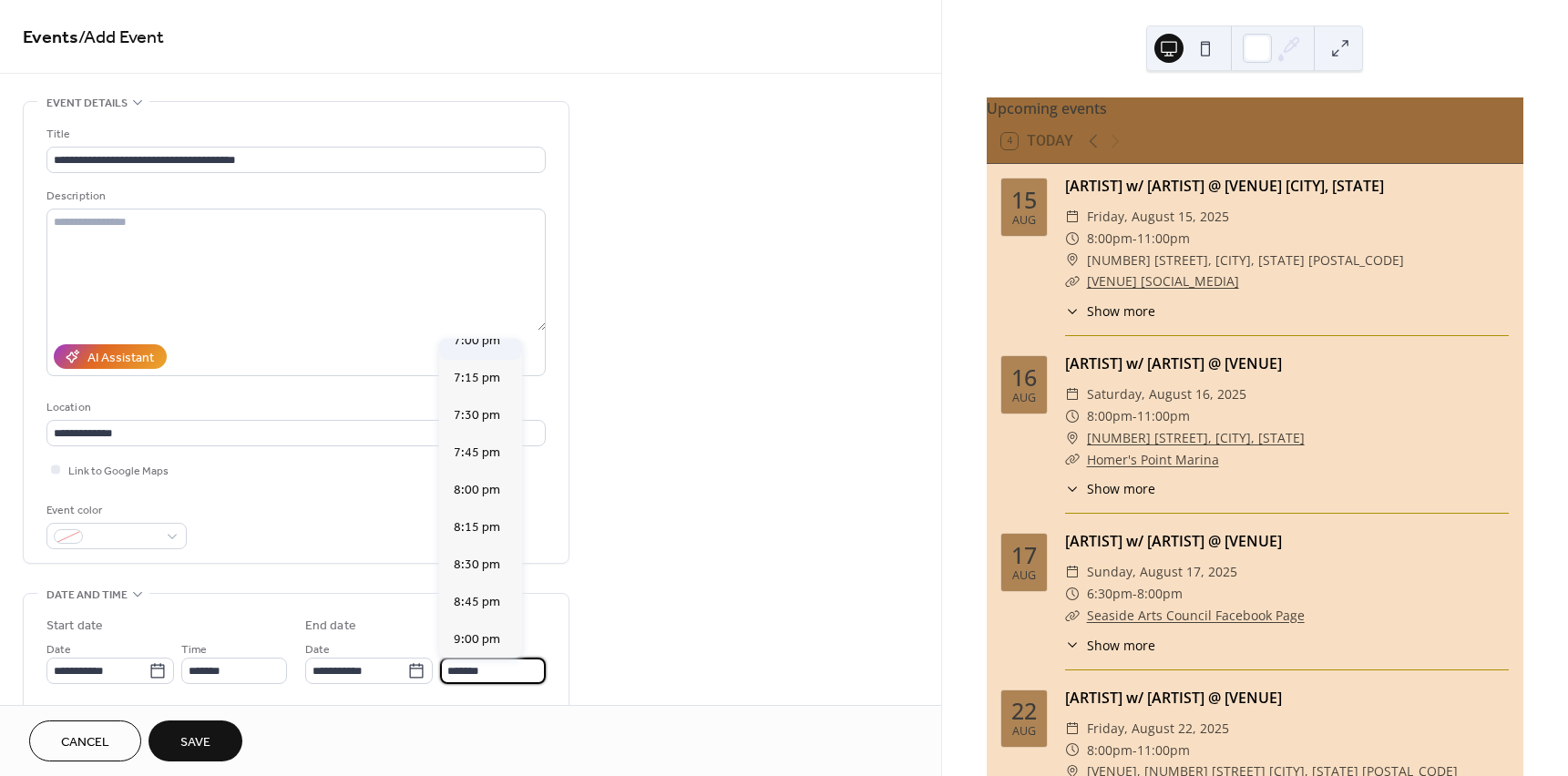 scroll, scrollTop: 303, scrollLeft: 0, axis: vertical 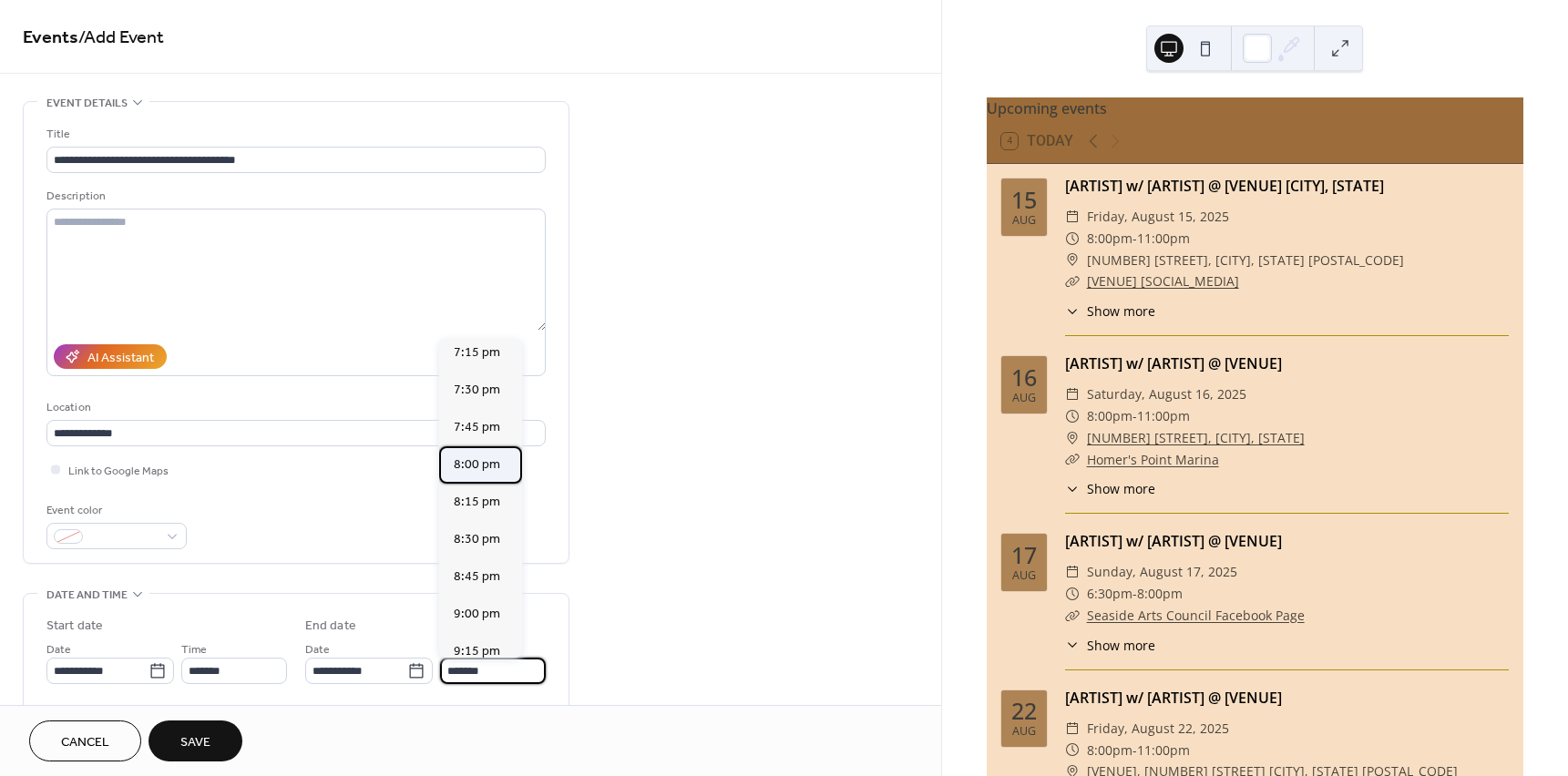 click on "8:00 pm" at bounding box center (477, 465) 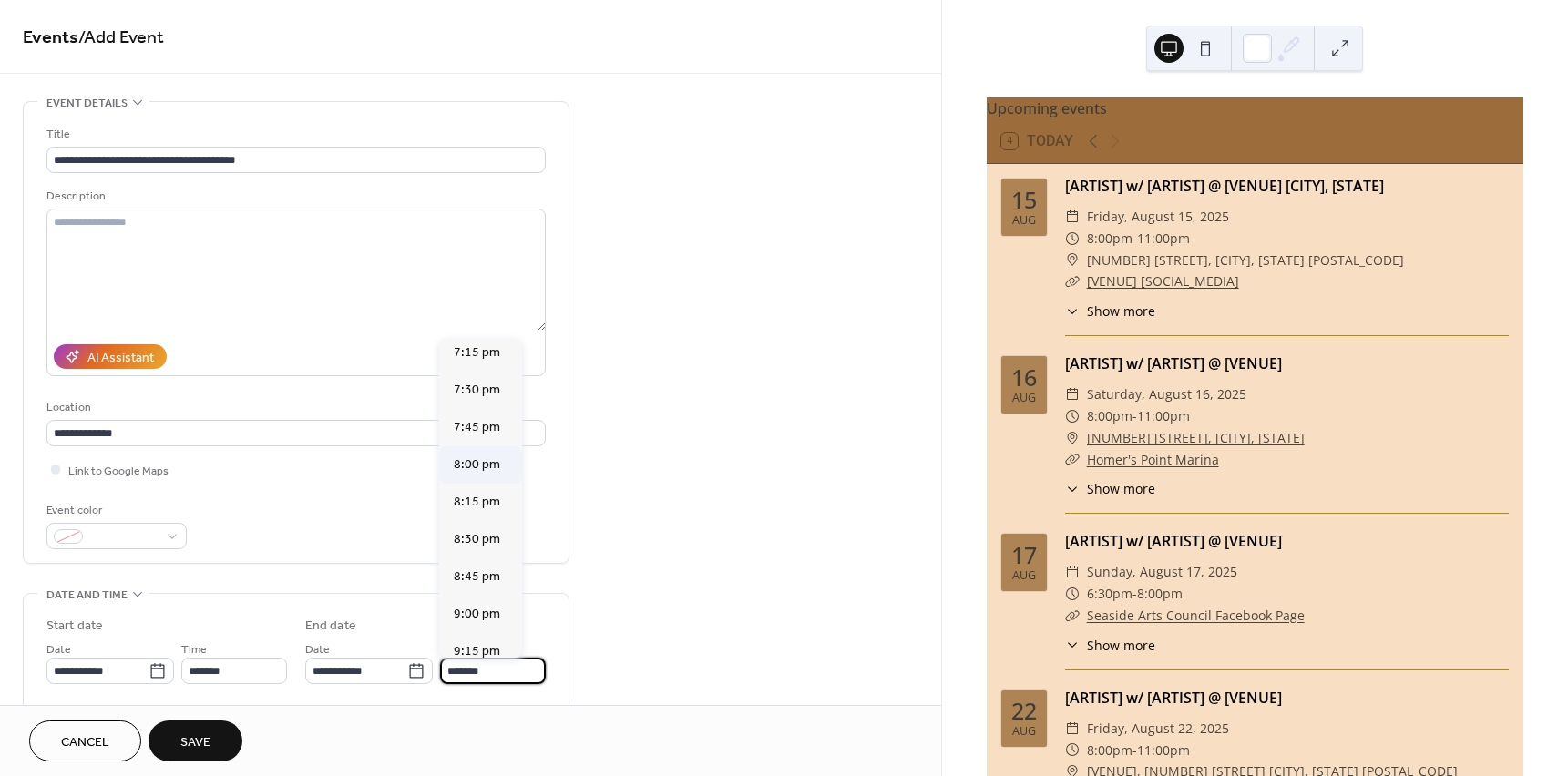 type on "*******" 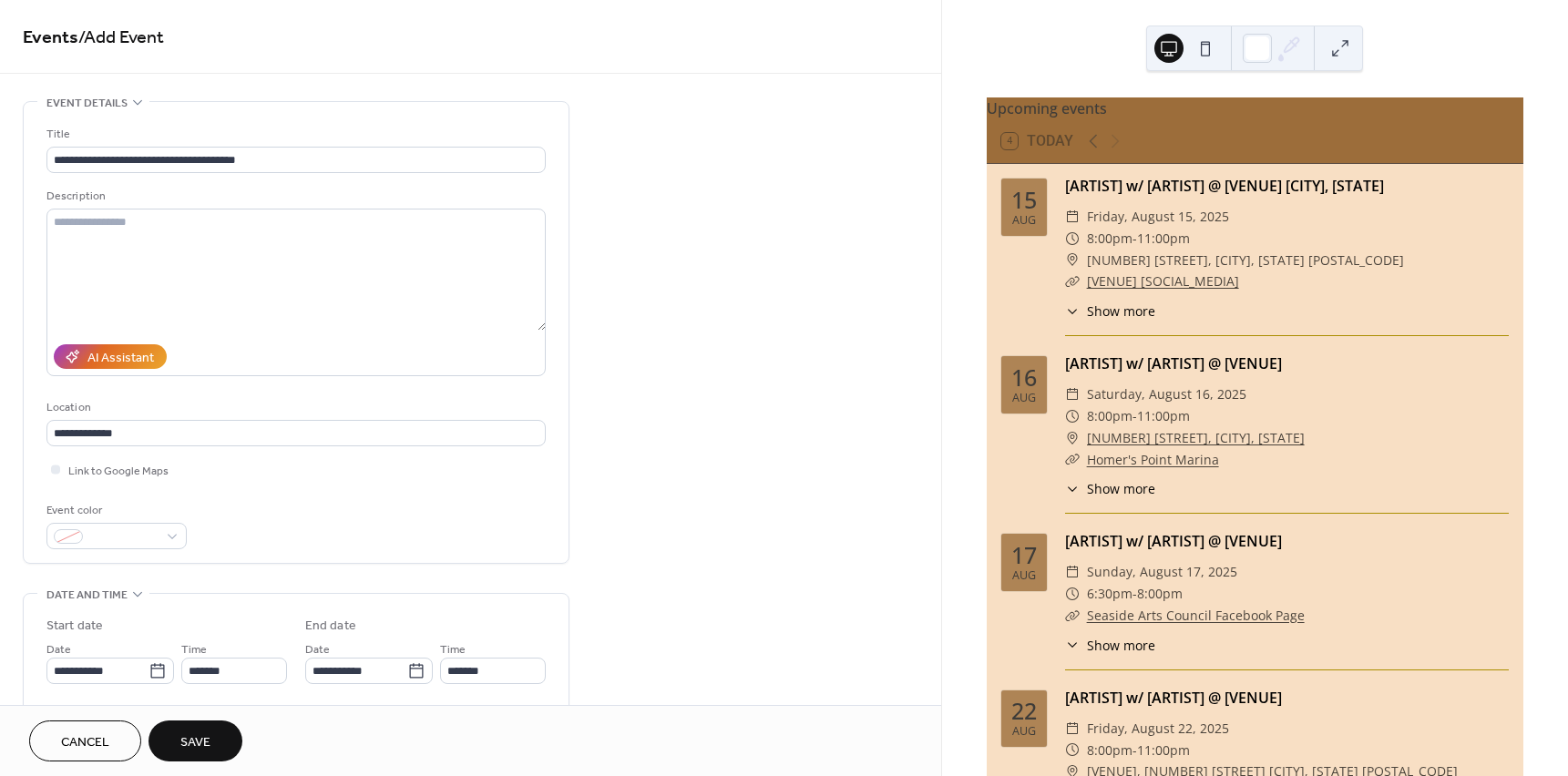 click on "Save" at bounding box center (195, 742) 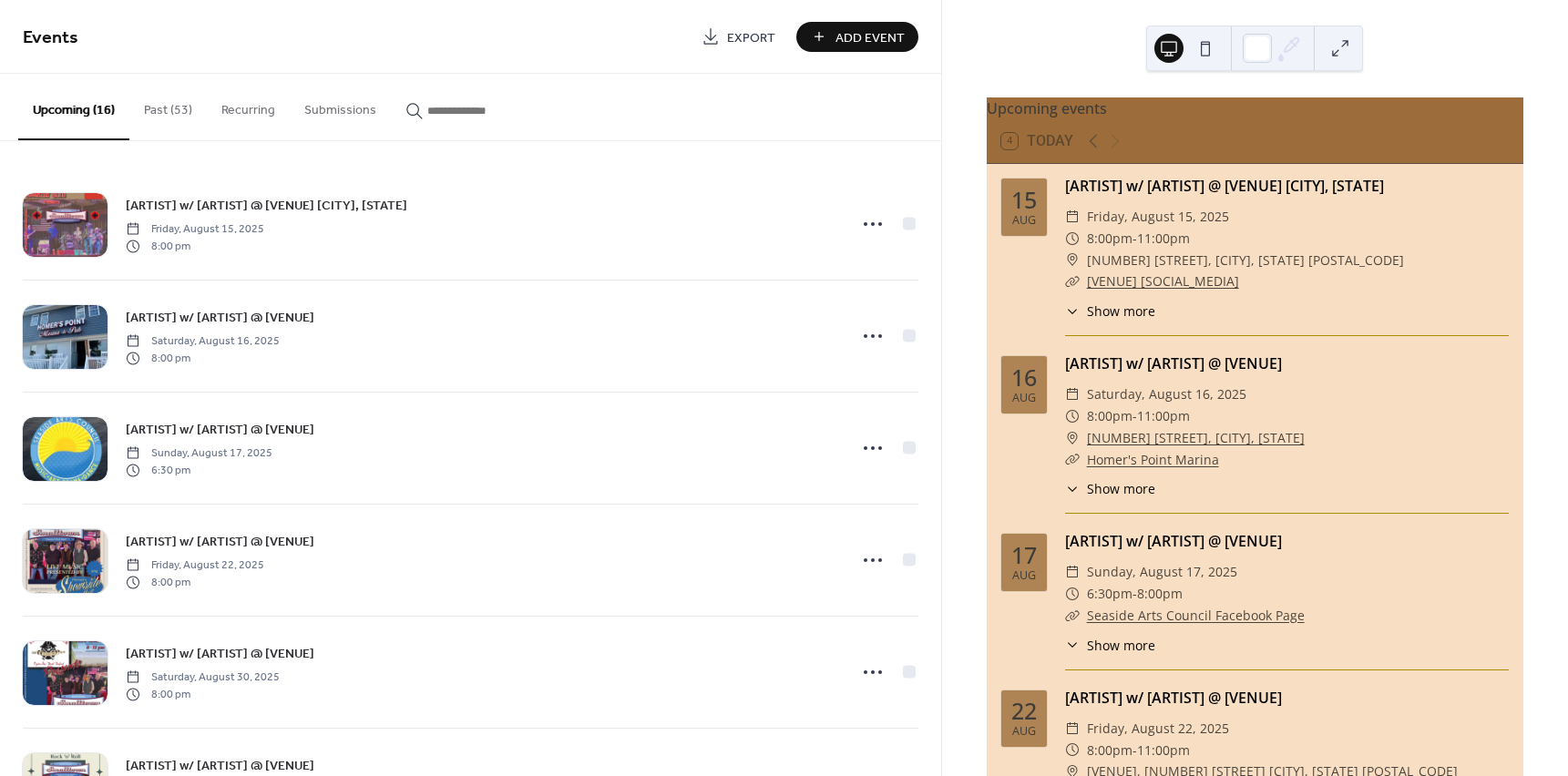 click at bounding box center (1205, 48) 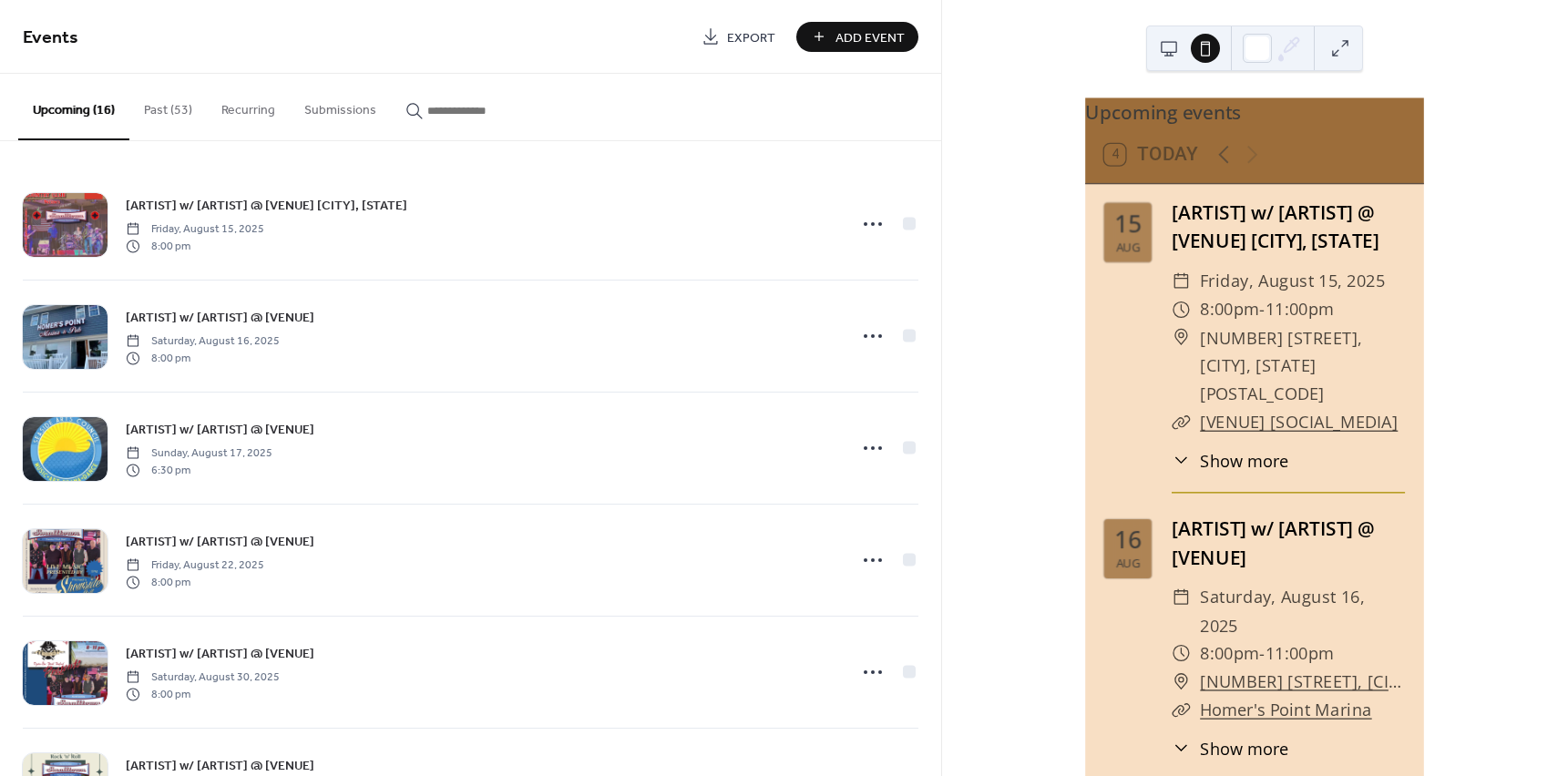 click on "15 Aug Smalltown w/ Scotty Luke @ Chattahoochee Country Club Gaston, NC ​ Friday, August 15, 2025 ​ 8:00pm - 11:00pm ​ 107-101 Hyman St, Gaston, NC 27832 ​ Chattahoochee Country Club Facebook ​ Show more Smalltown w/ Scotty Luke @ Chattahoochee Country Club Gaston, NC" at bounding box center (1255, 345) 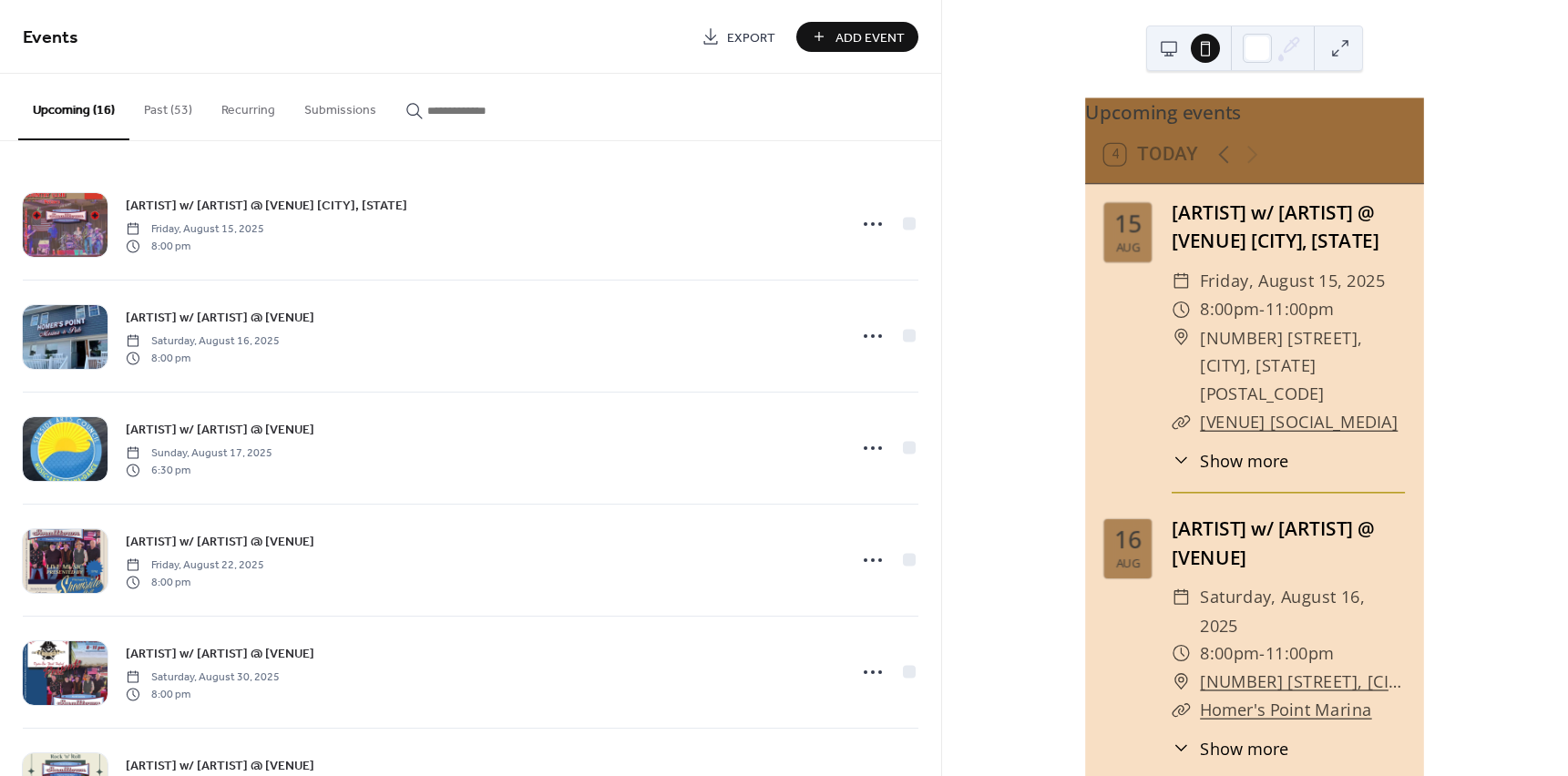 click at bounding box center (1169, 48) 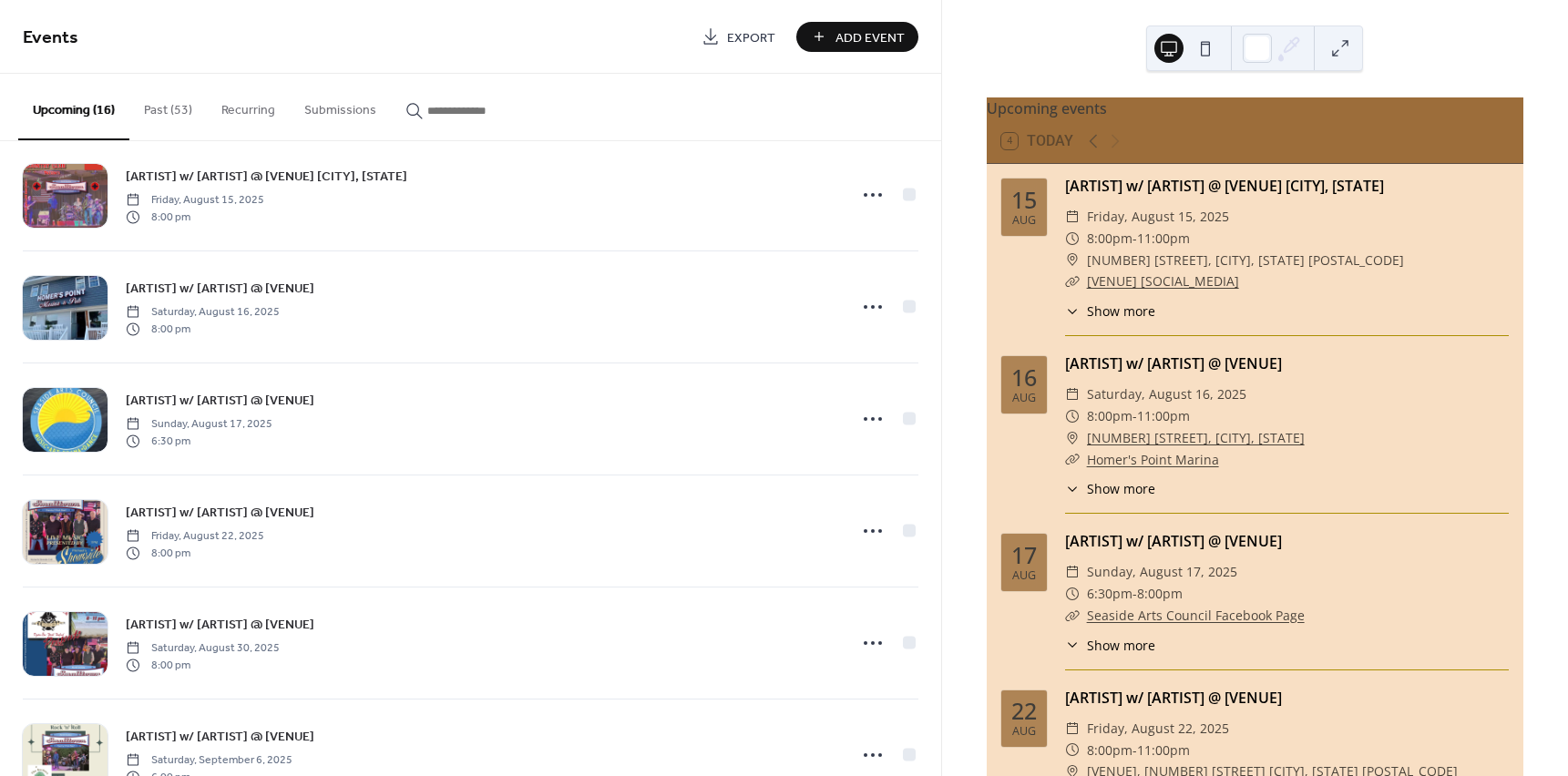 scroll, scrollTop: 30, scrollLeft: 0, axis: vertical 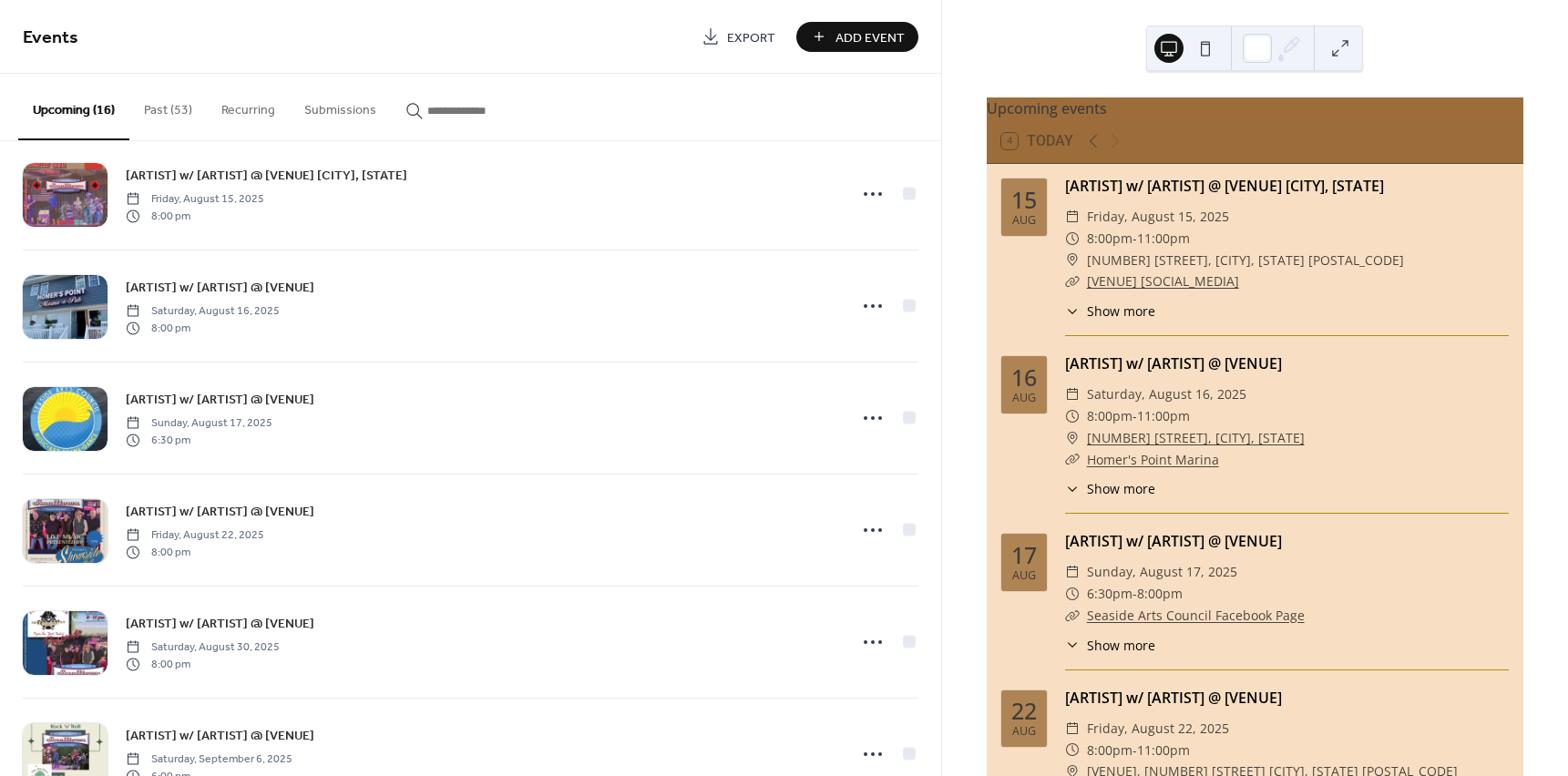 click on "Past (53)" at bounding box center [168, 106] 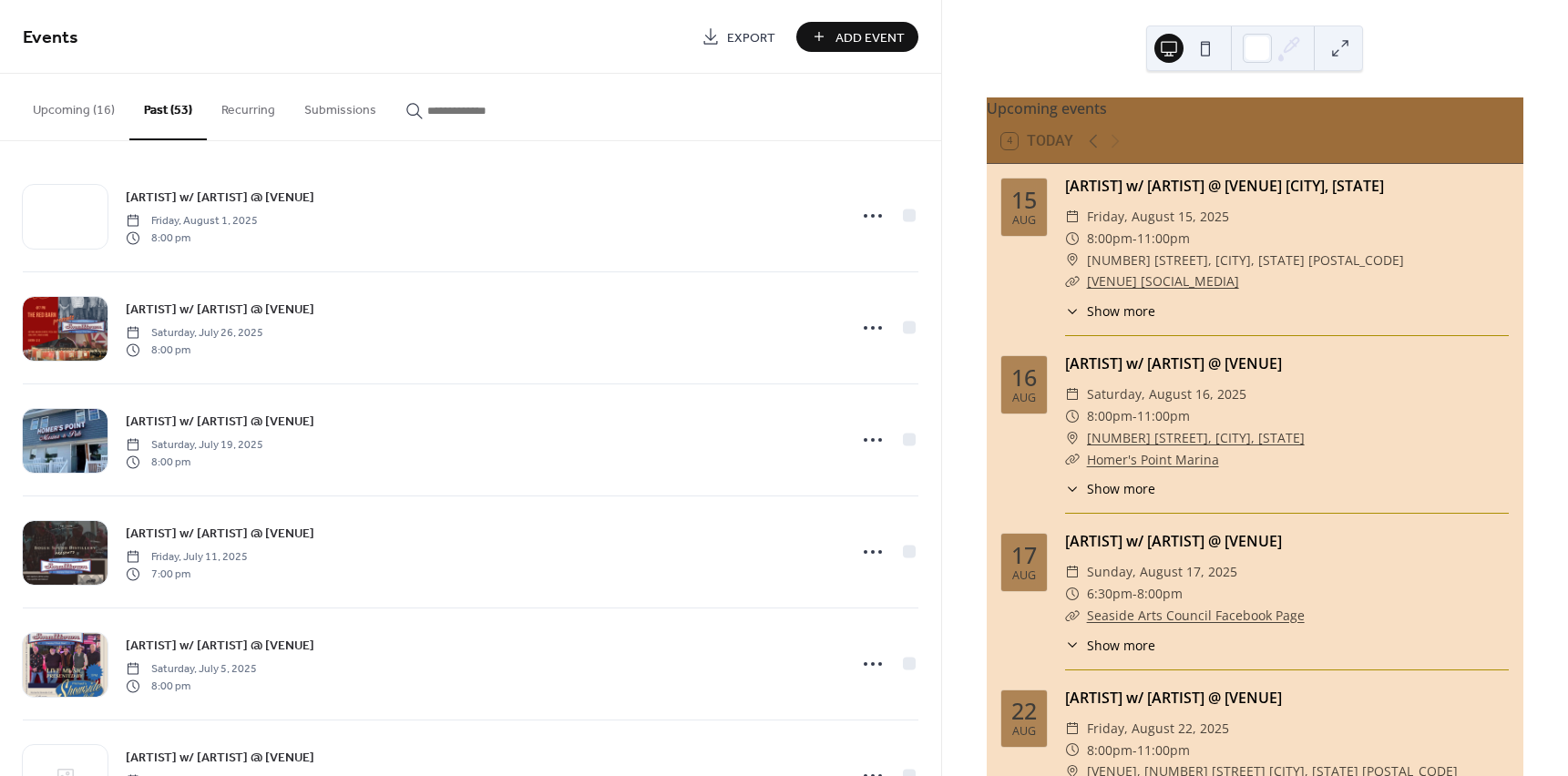 scroll, scrollTop: 0, scrollLeft: 0, axis: both 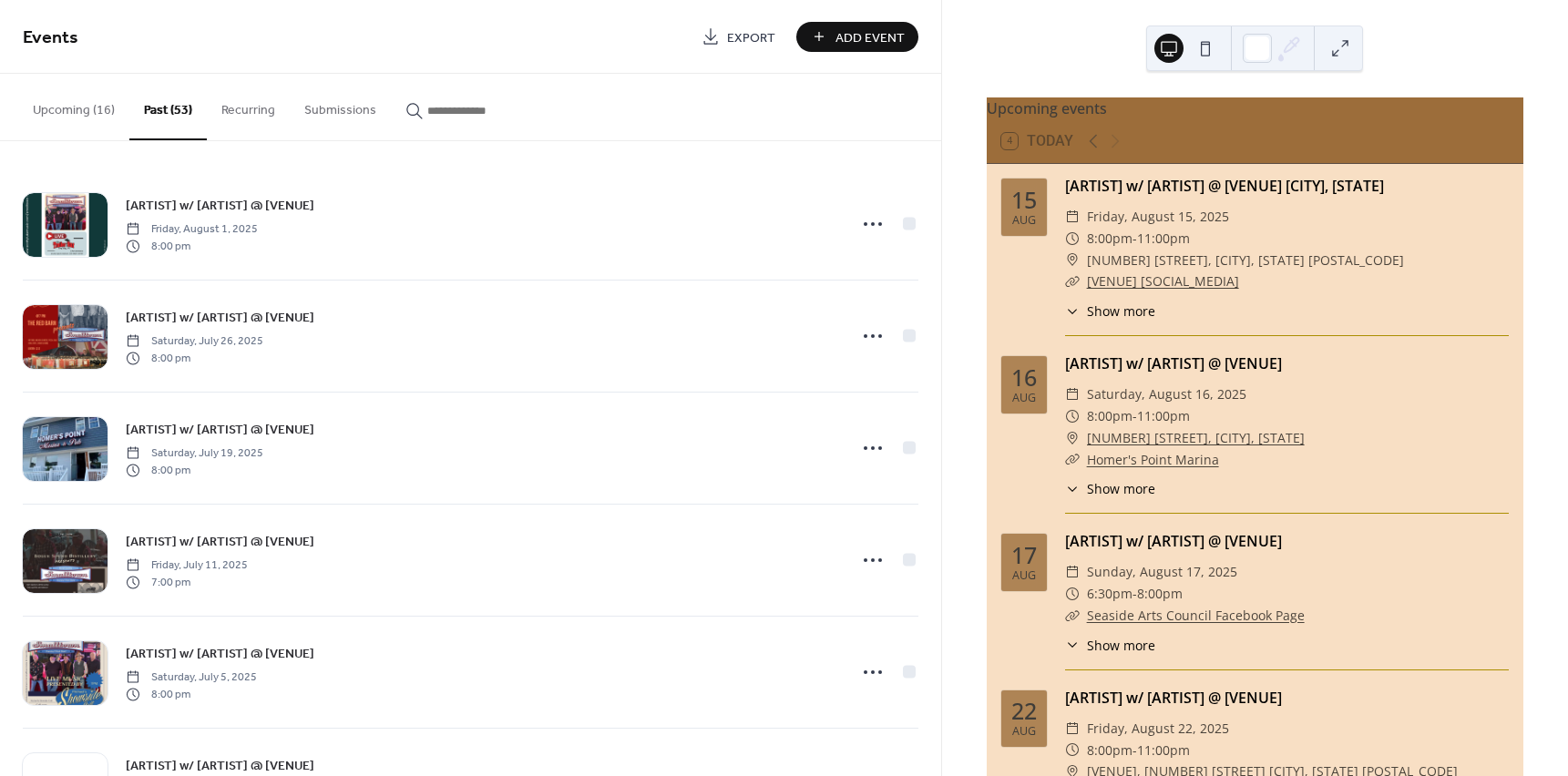 click on "Upcoming (16)" at bounding box center (74, 106) 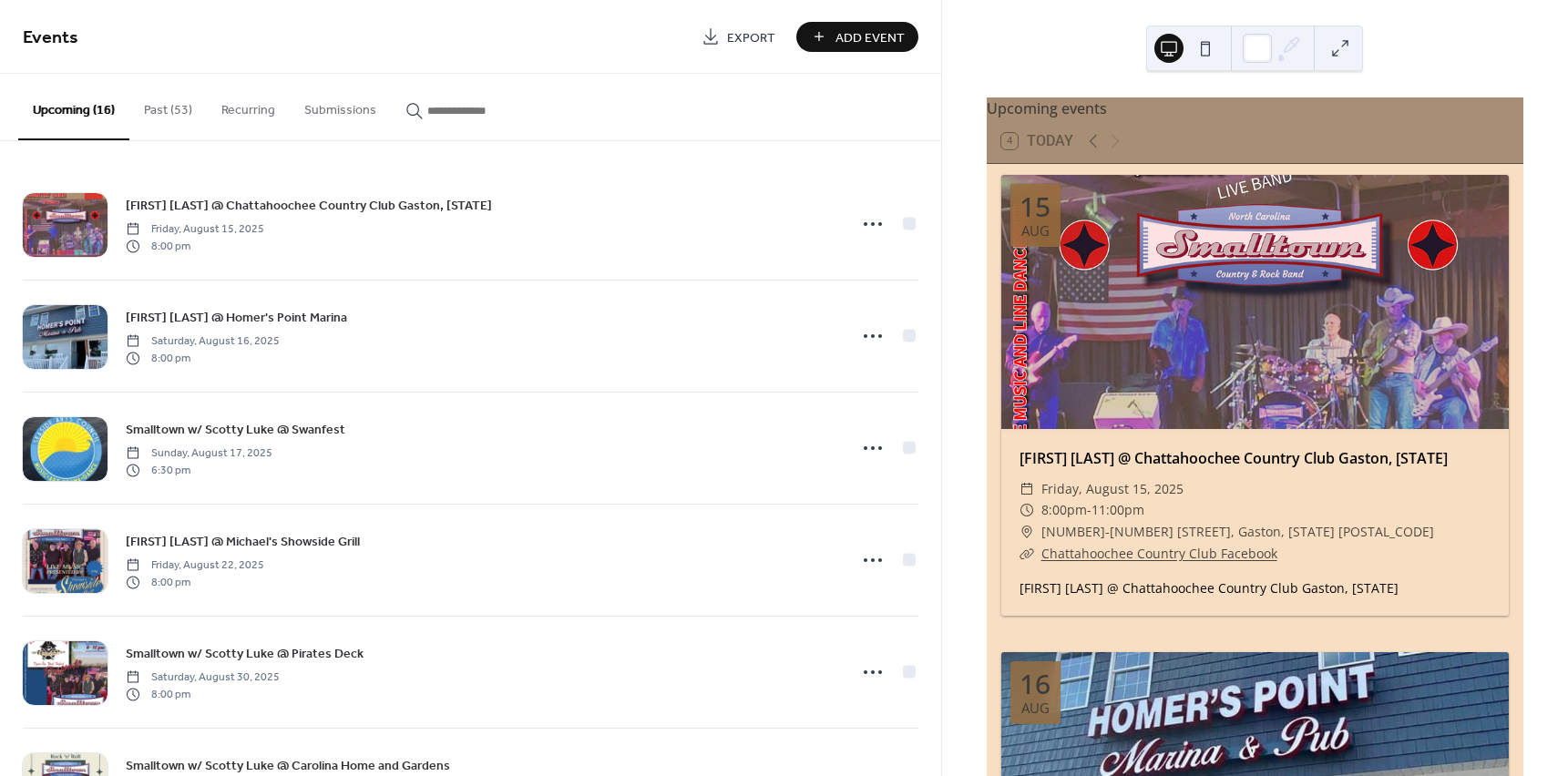 scroll, scrollTop: 0, scrollLeft: 0, axis: both 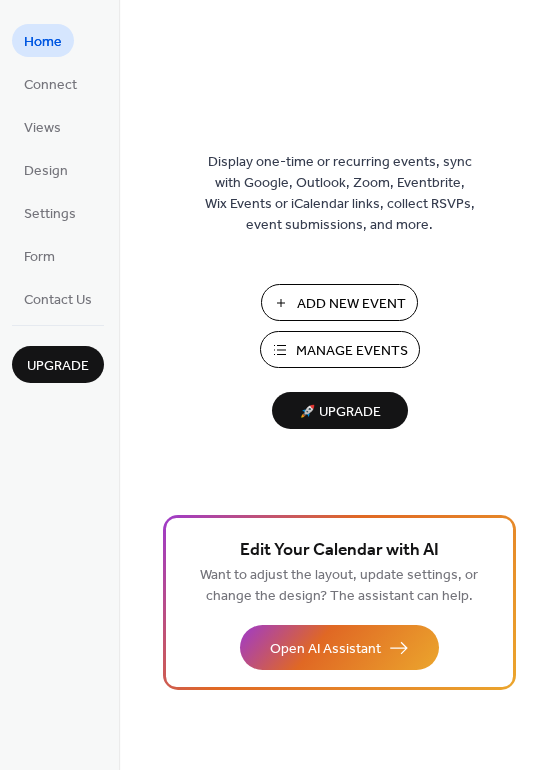click on "Manage Events" at bounding box center (352, 351) 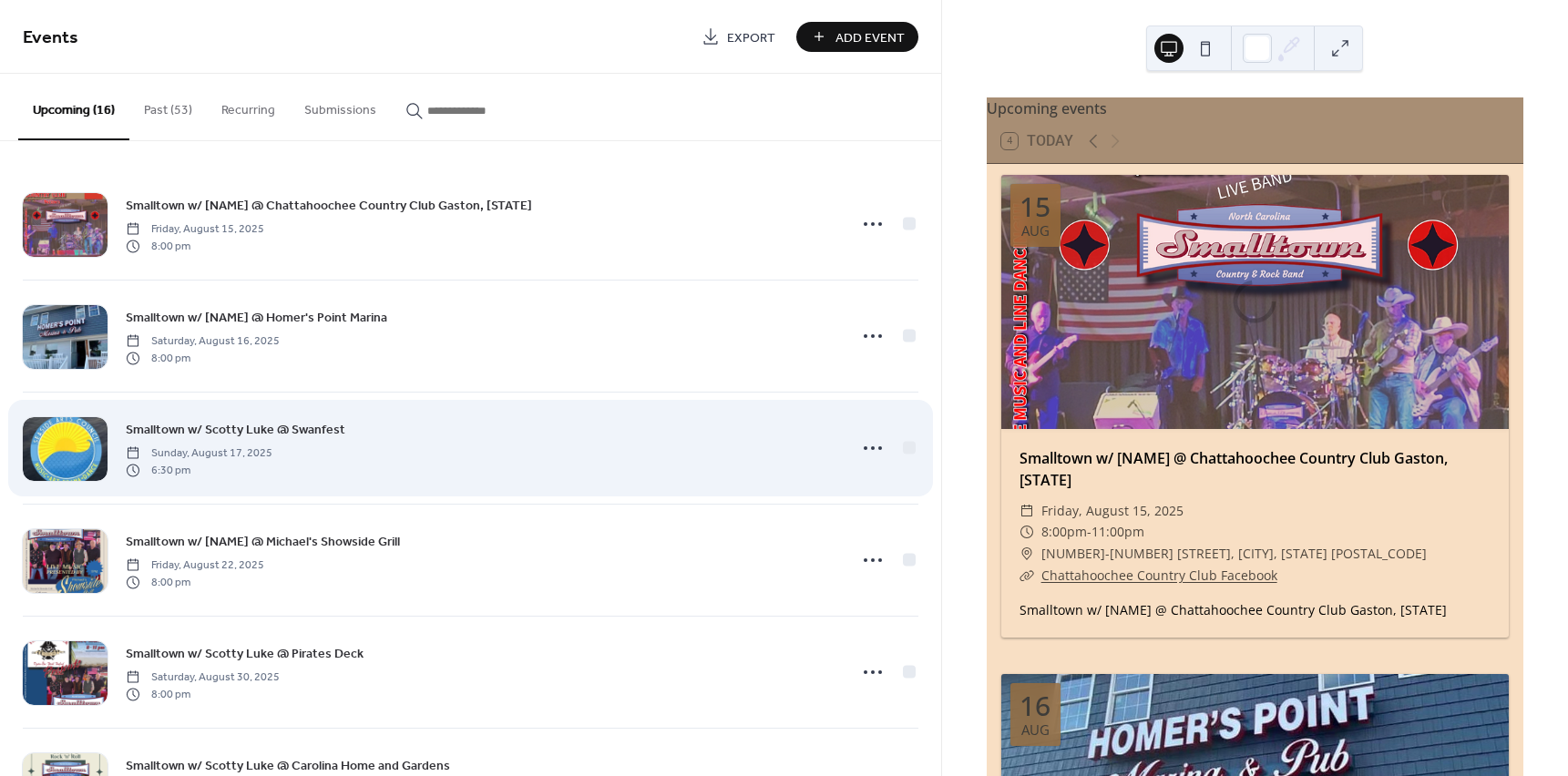 scroll, scrollTop: 0, scrollLeft: 0, axis: both 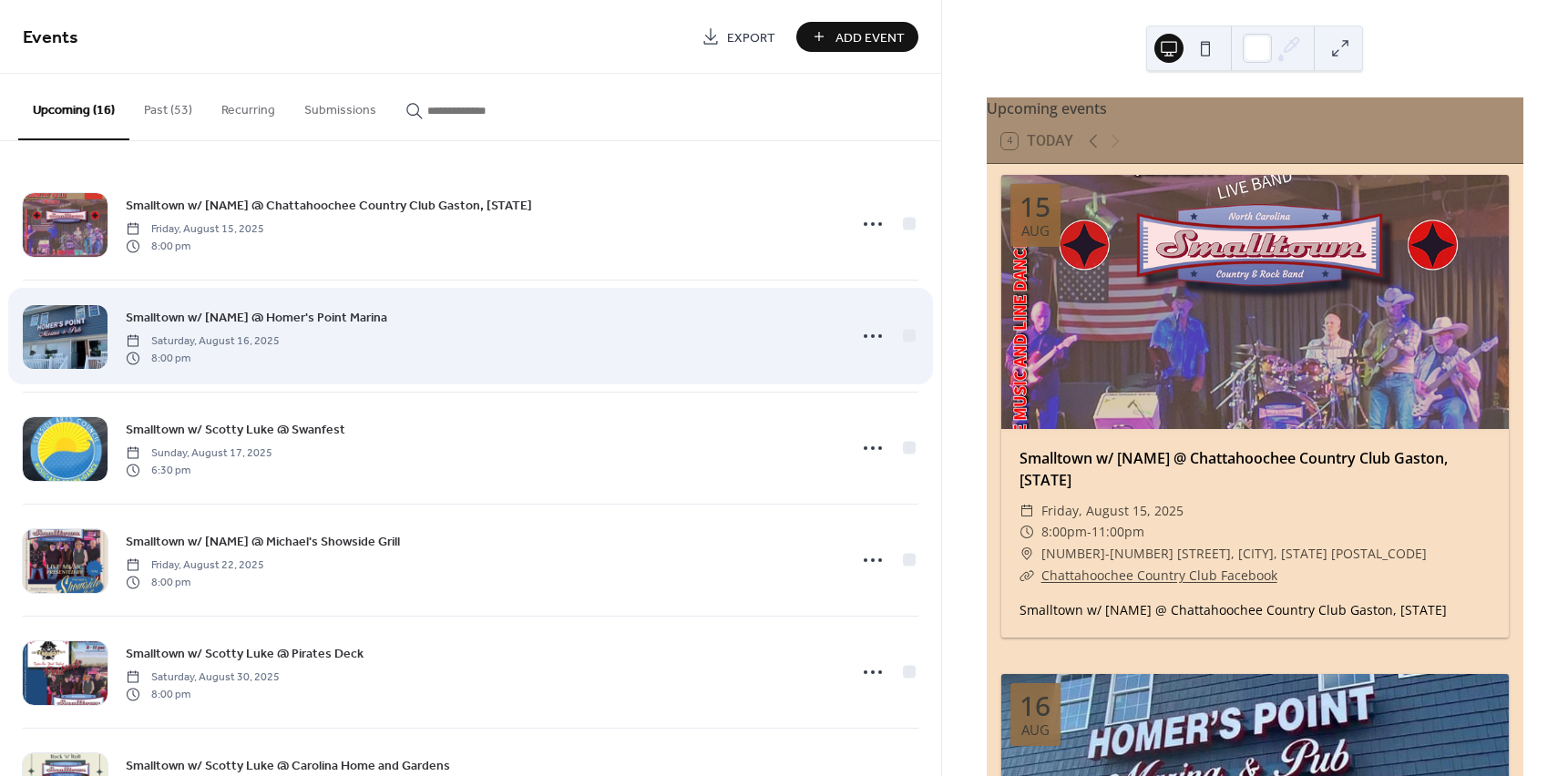 click at bounding box center [65, 337] 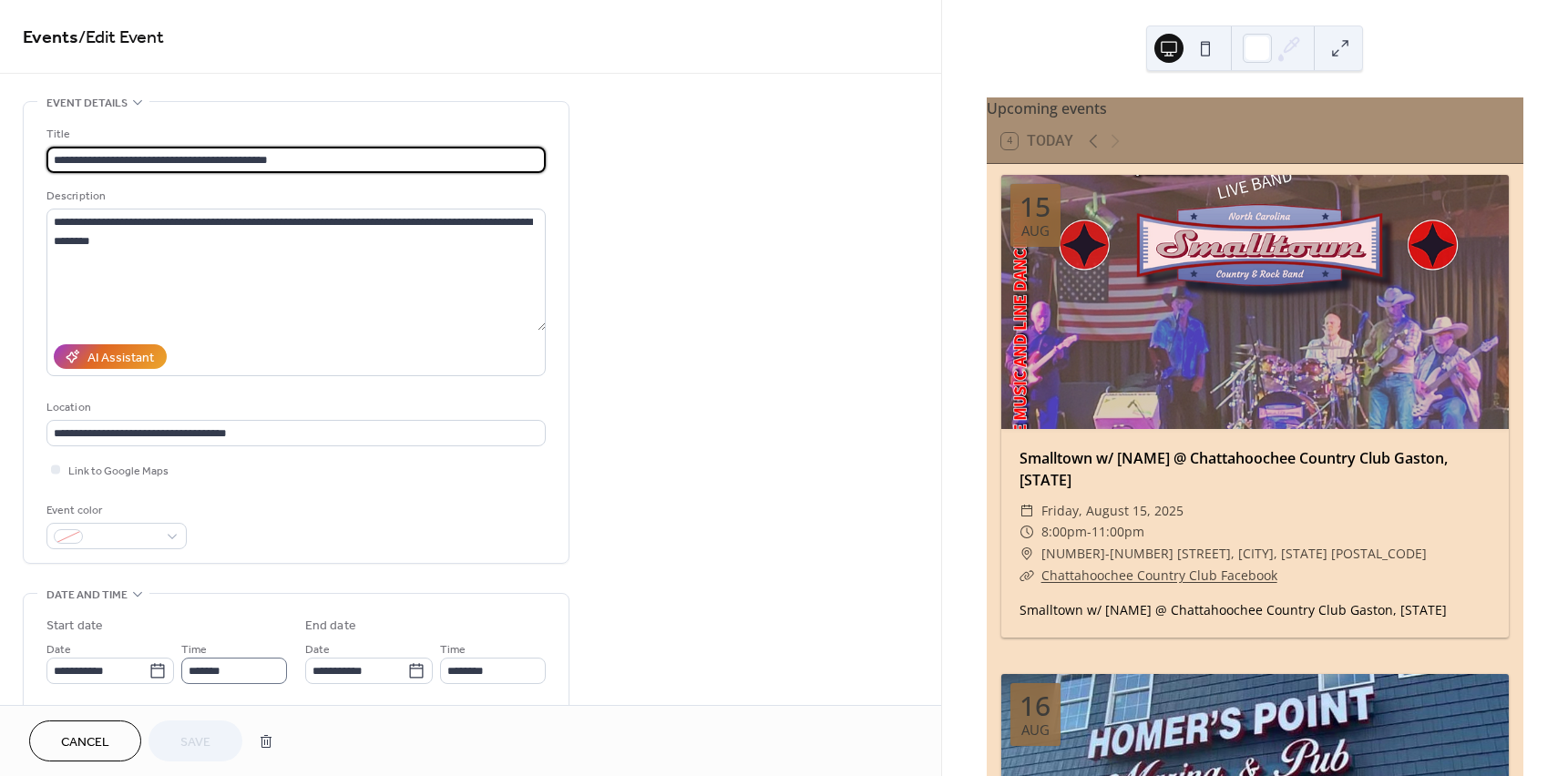 scroll, scrollTop: 1, scrollLeft: 0, axis: vertical 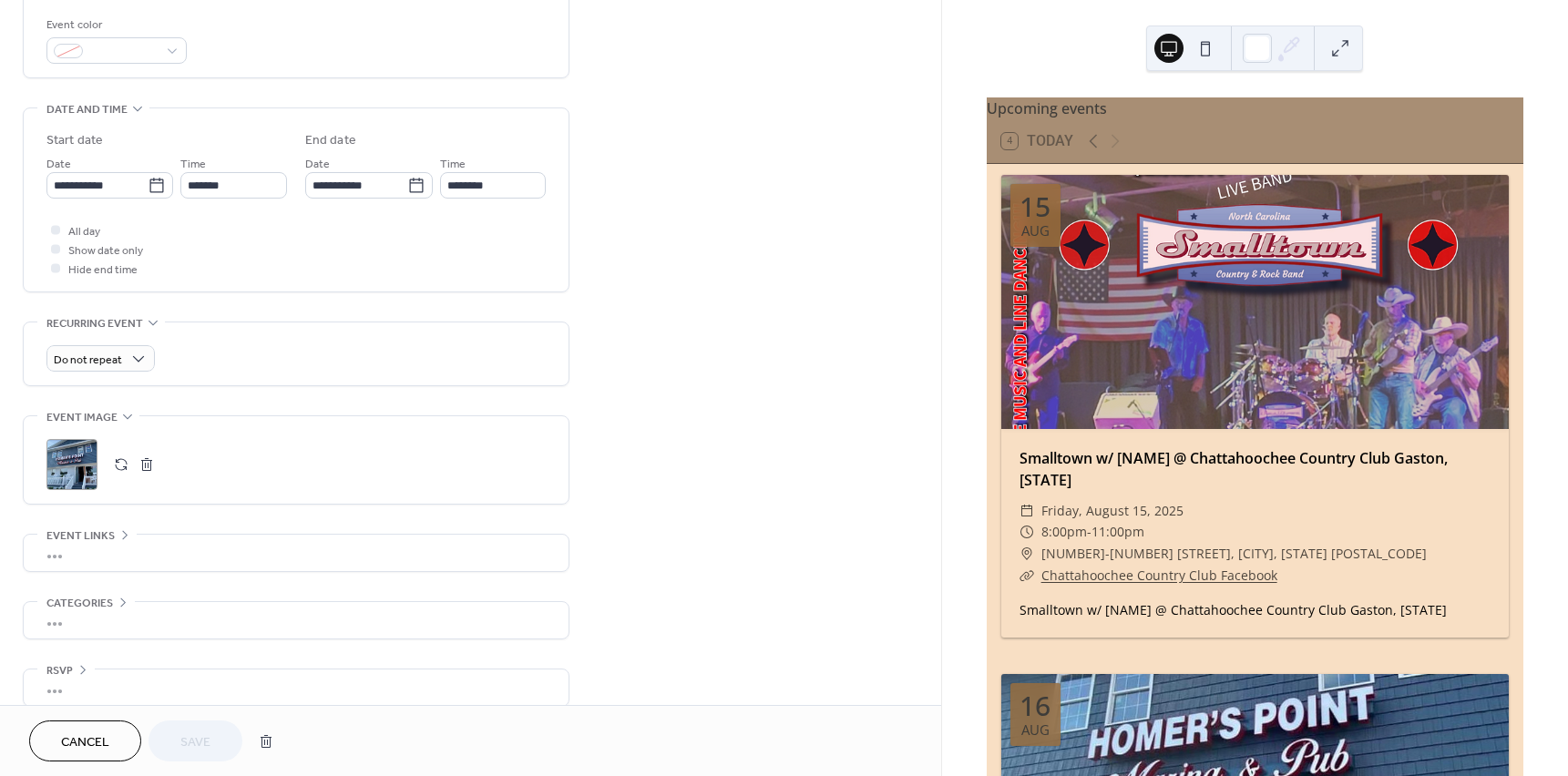 click at bounding box center (121, 465) 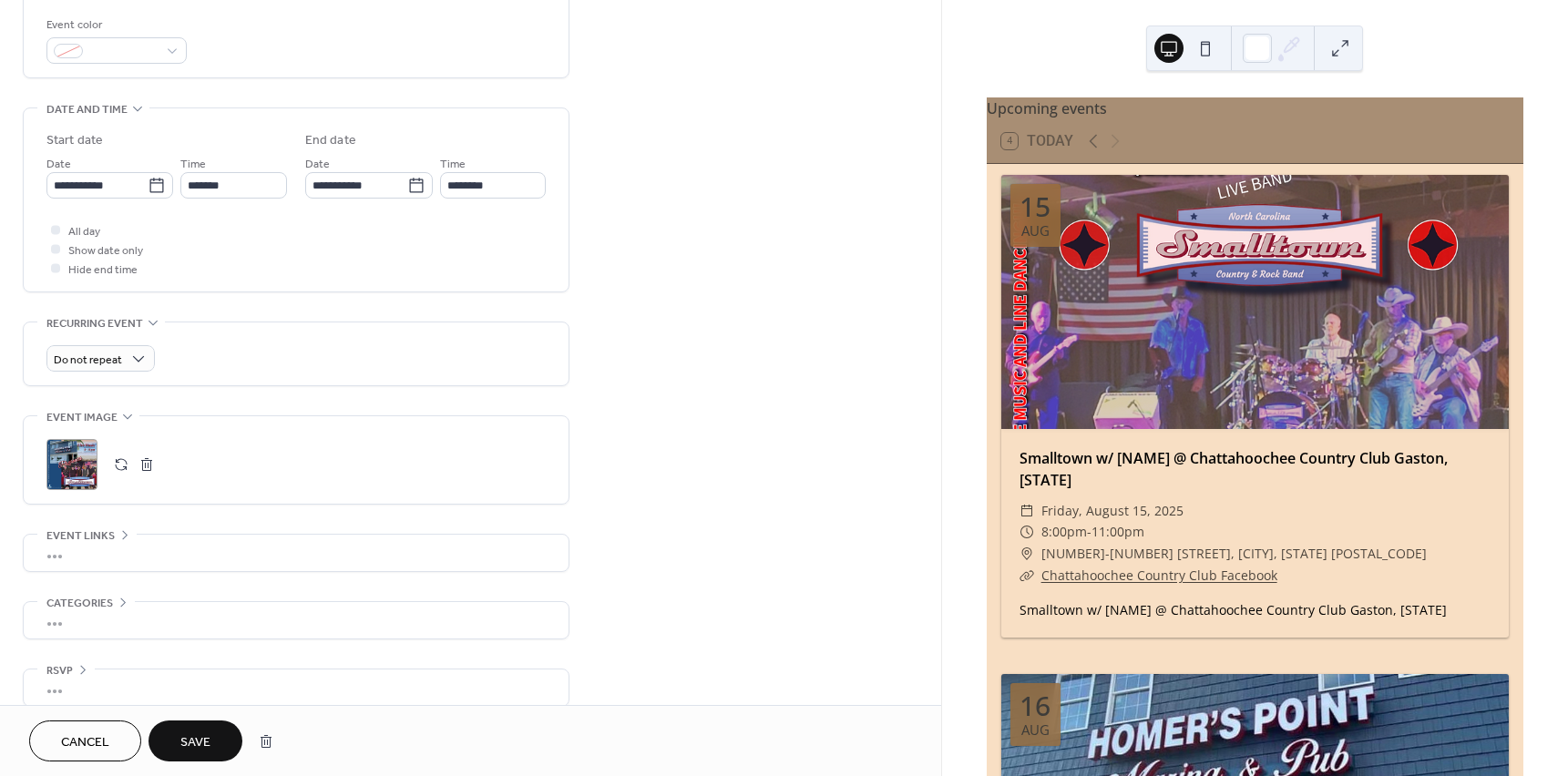click on "Save" at bounding box center (195, 742) 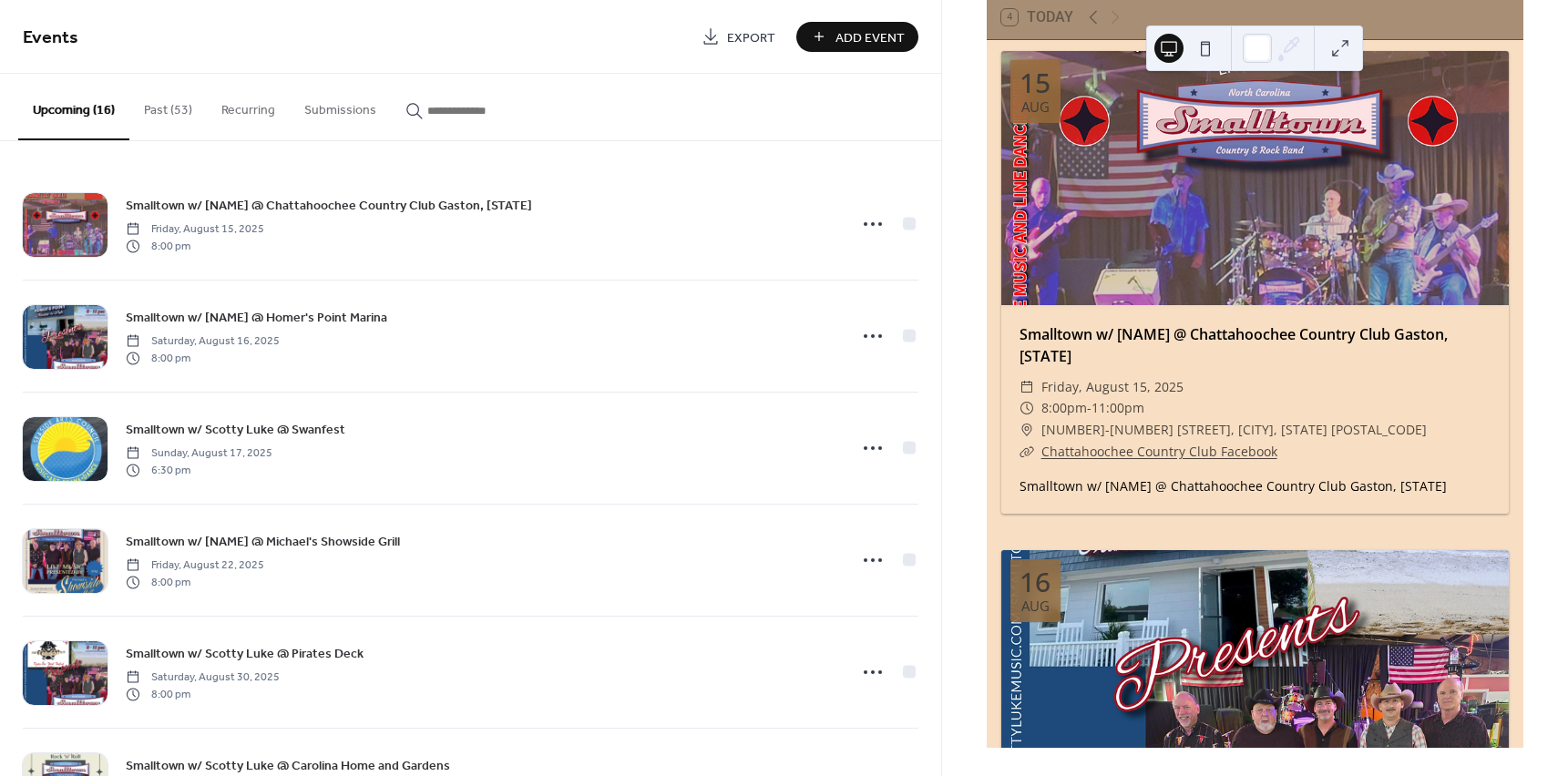 scroll, scrollTop: 126, scrollLeft: 0, axis: vertical 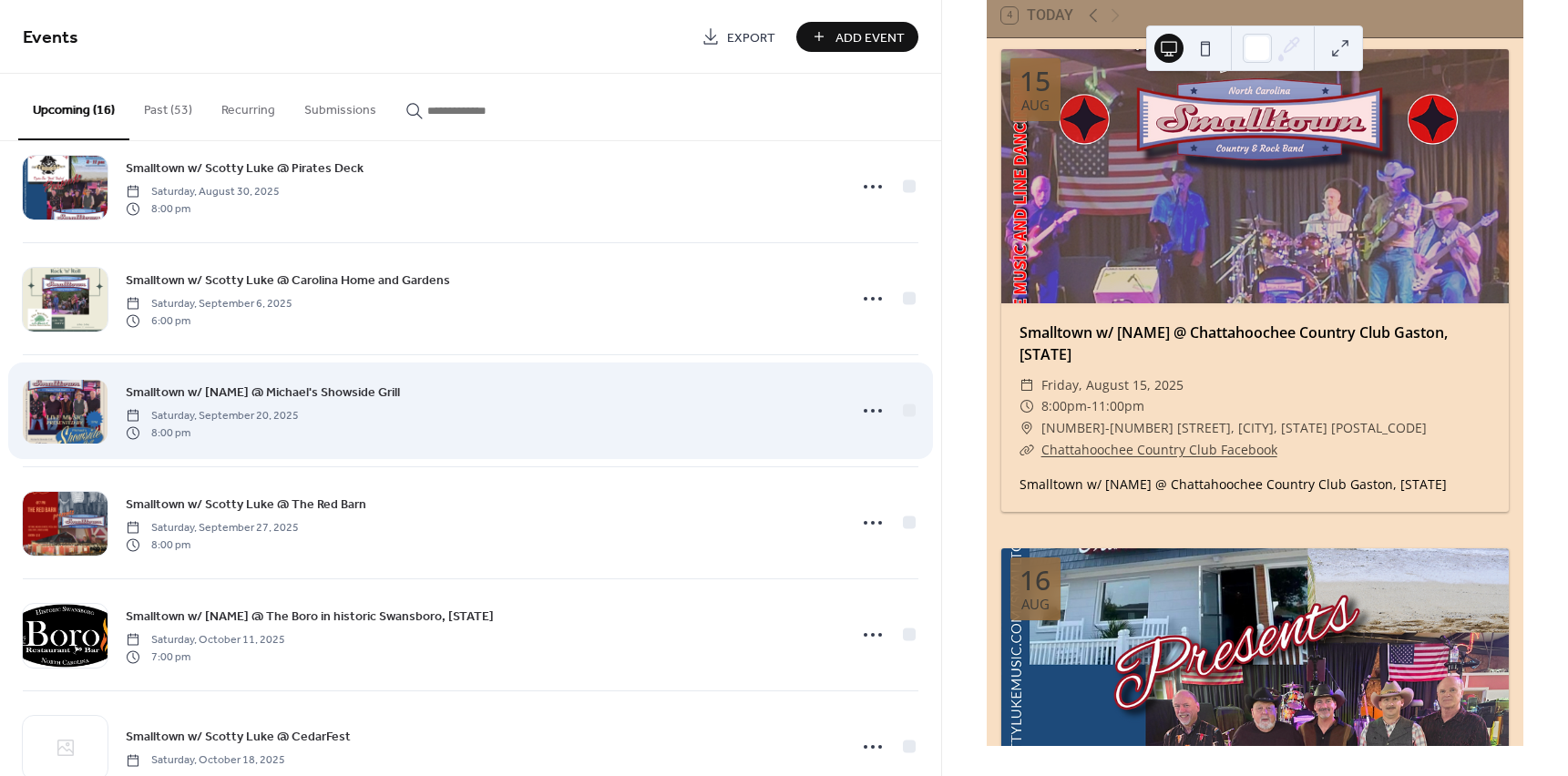 click at bounding box center [65, 412] 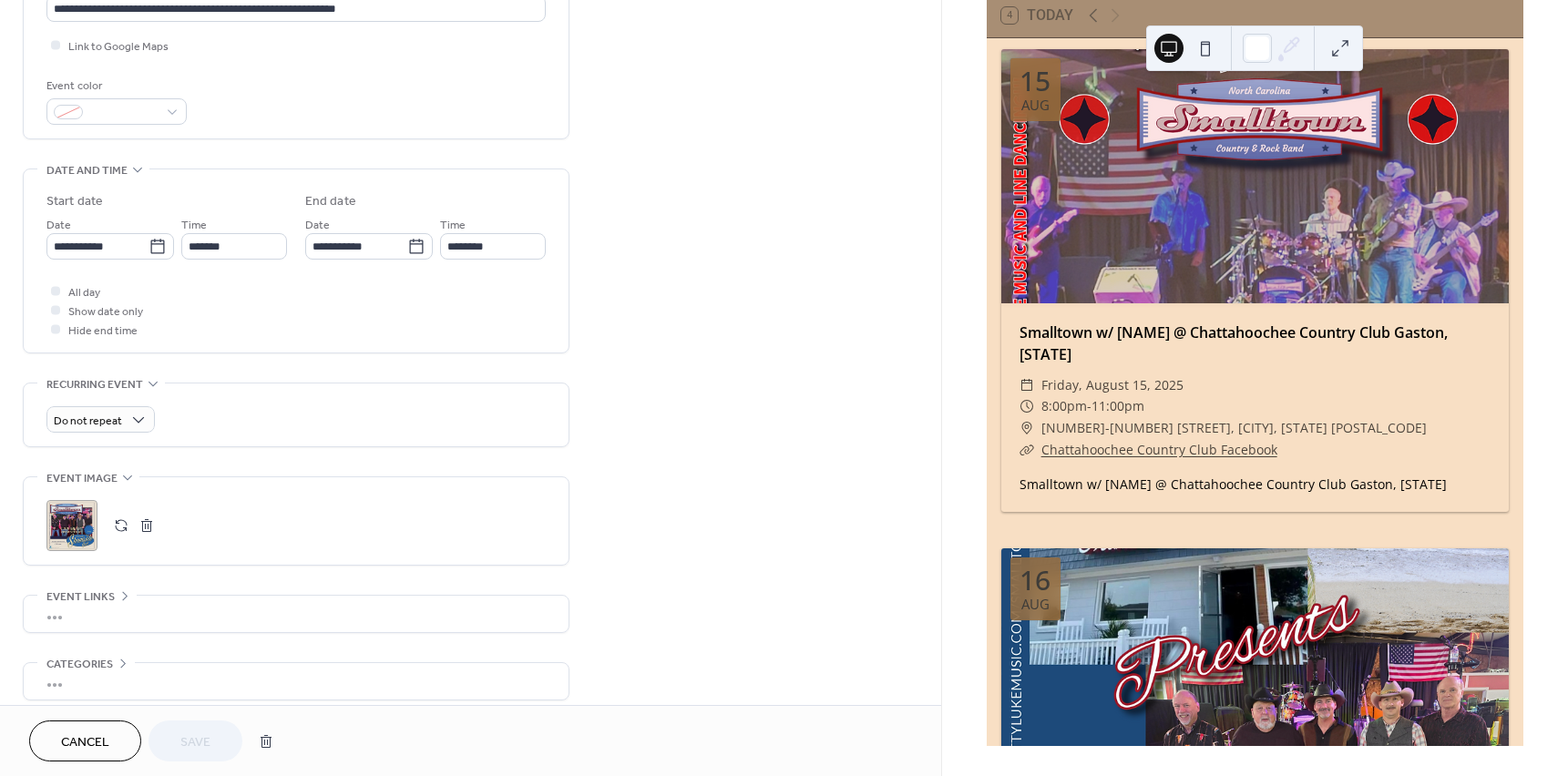 scroll, scrollTop: 425, scrollLeft: 0, axis: vertical 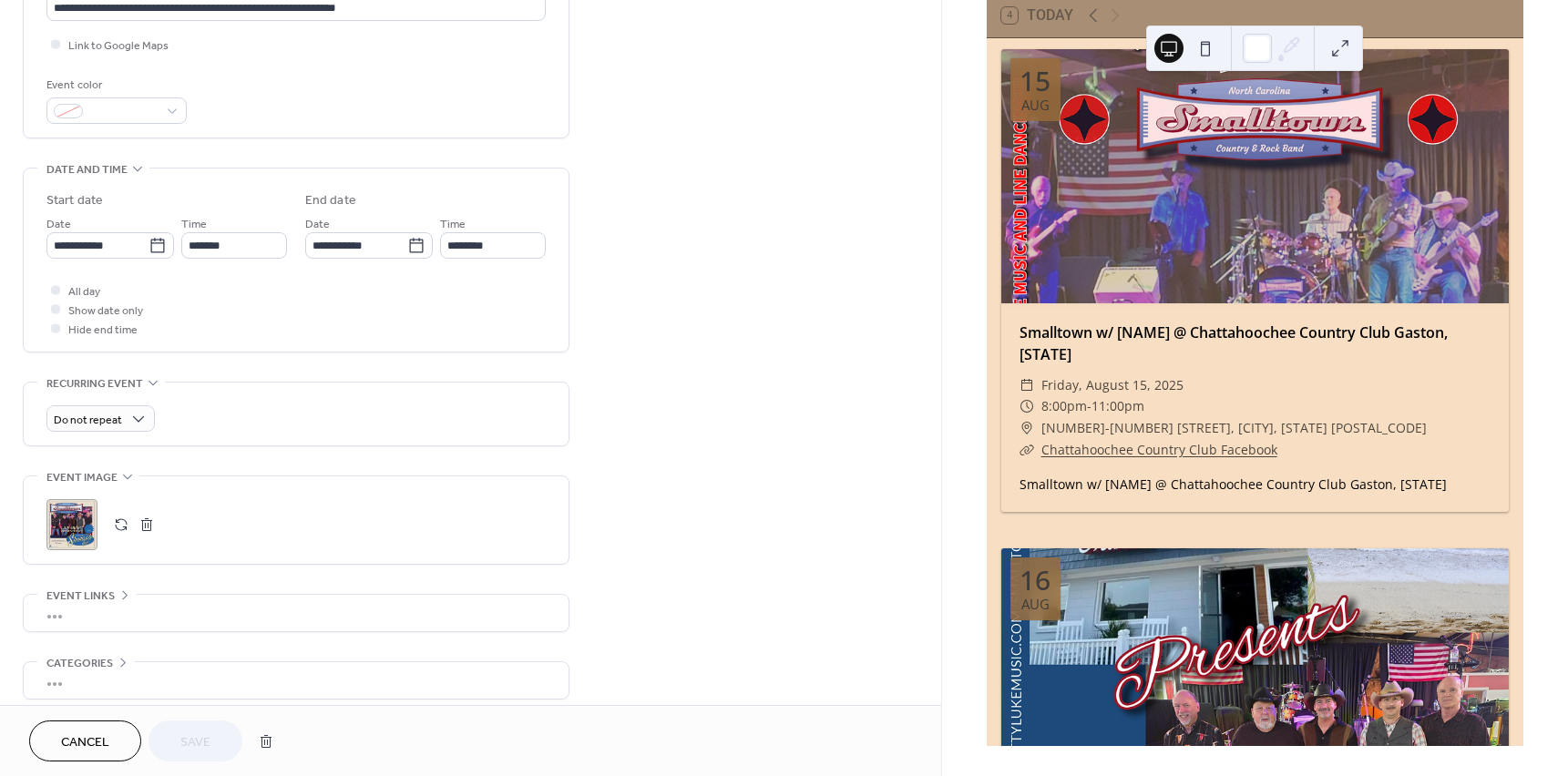 click at bounding box center (121, 525) 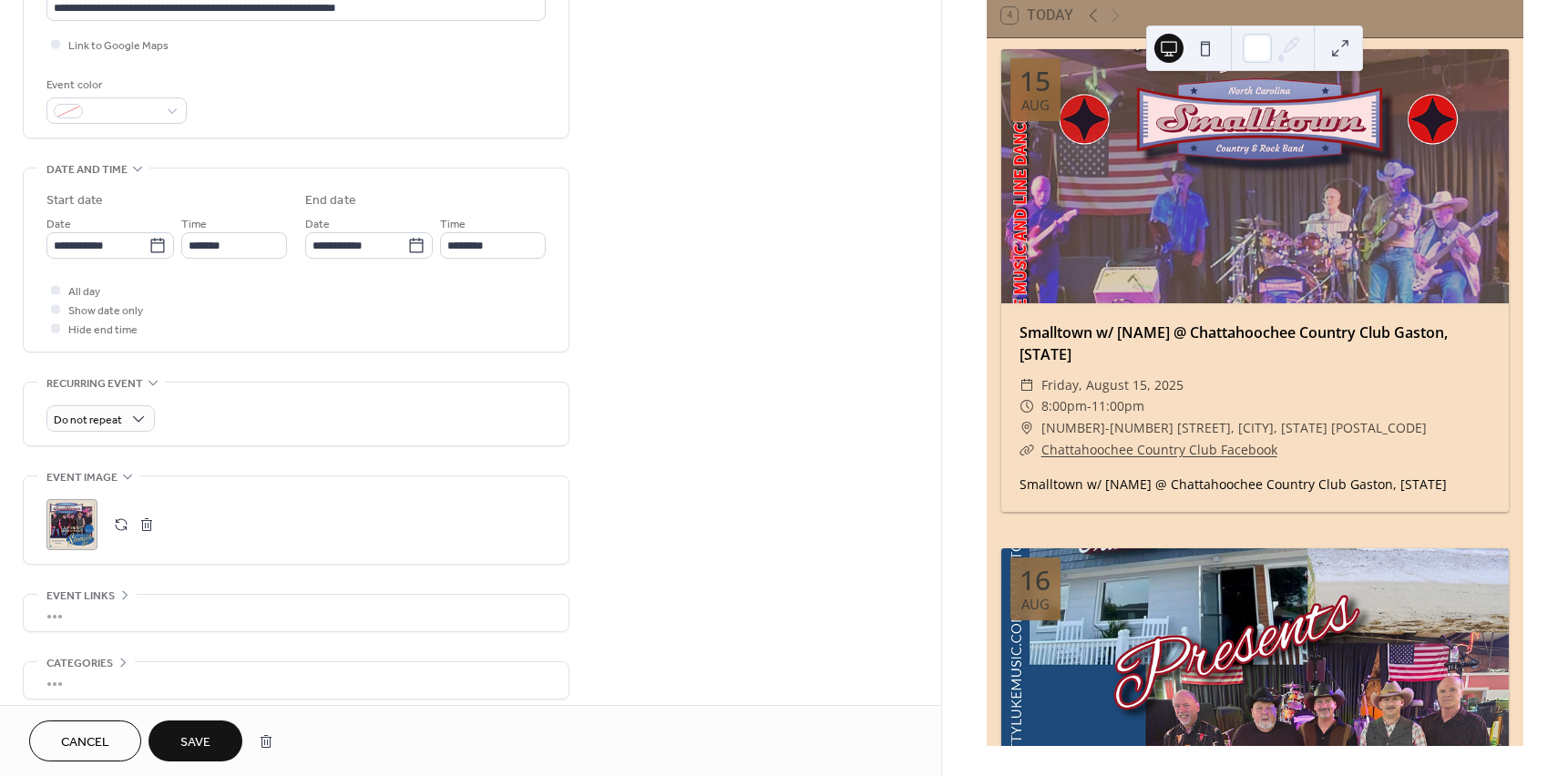 click on "Save" at bounding box center (195, 742) 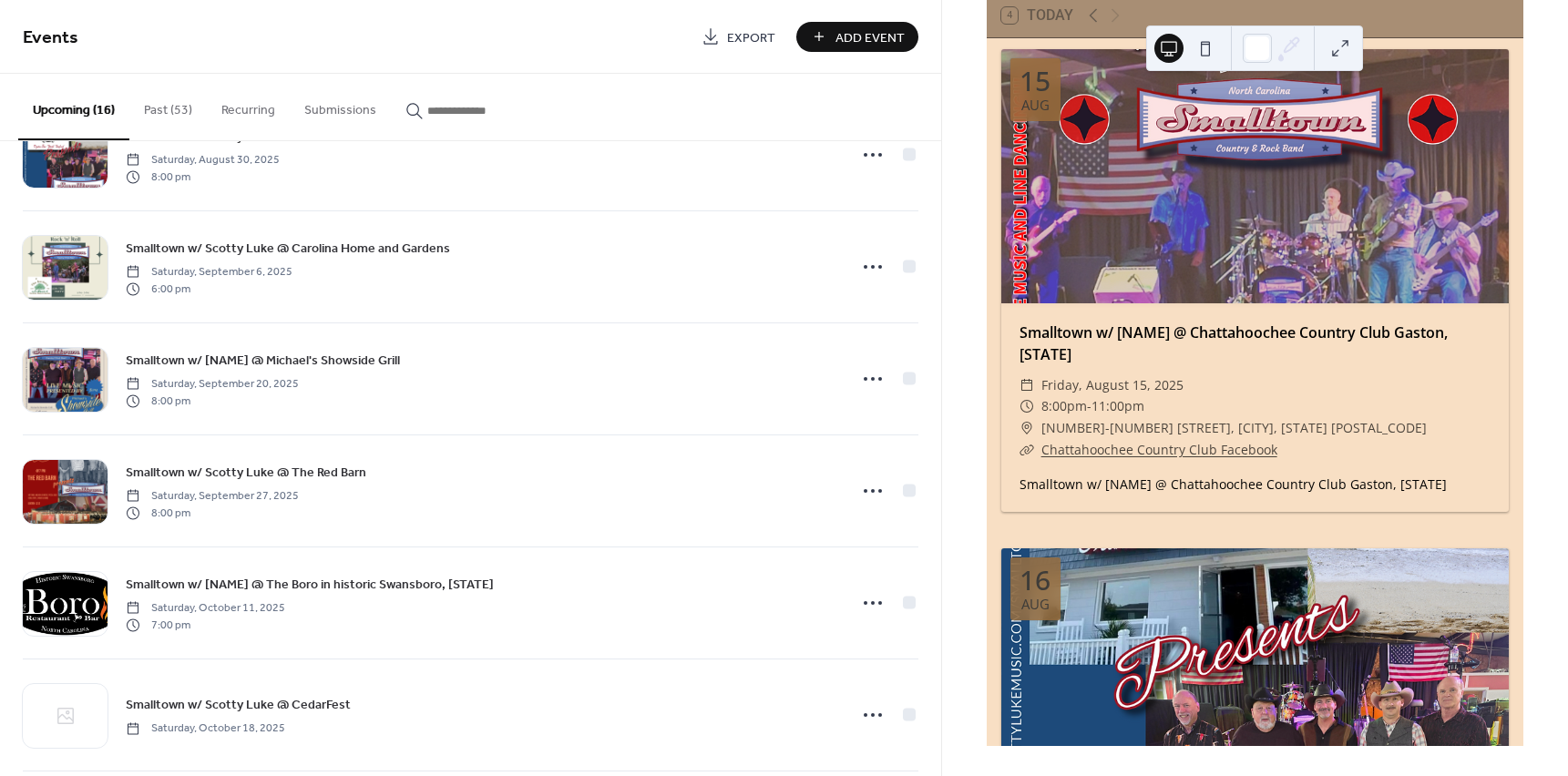 scroll, scrollTop: 483, scrollLeft: 0, axis: vertical 